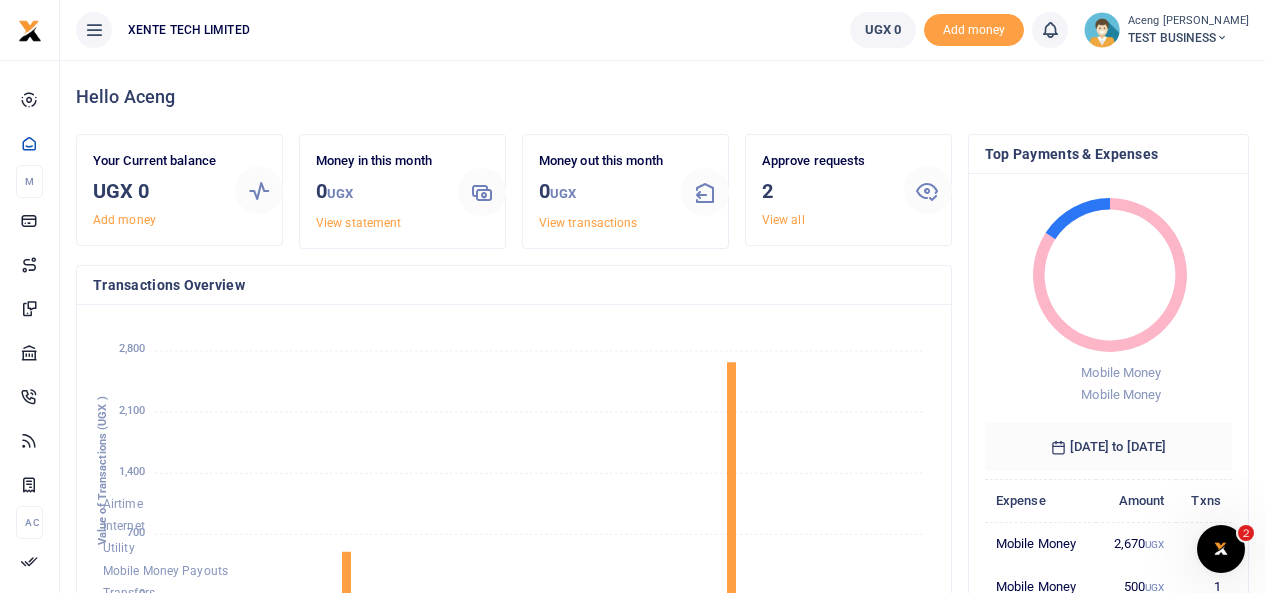 scroll, scrollTop: 0, scrollLeft: 0, axis: both 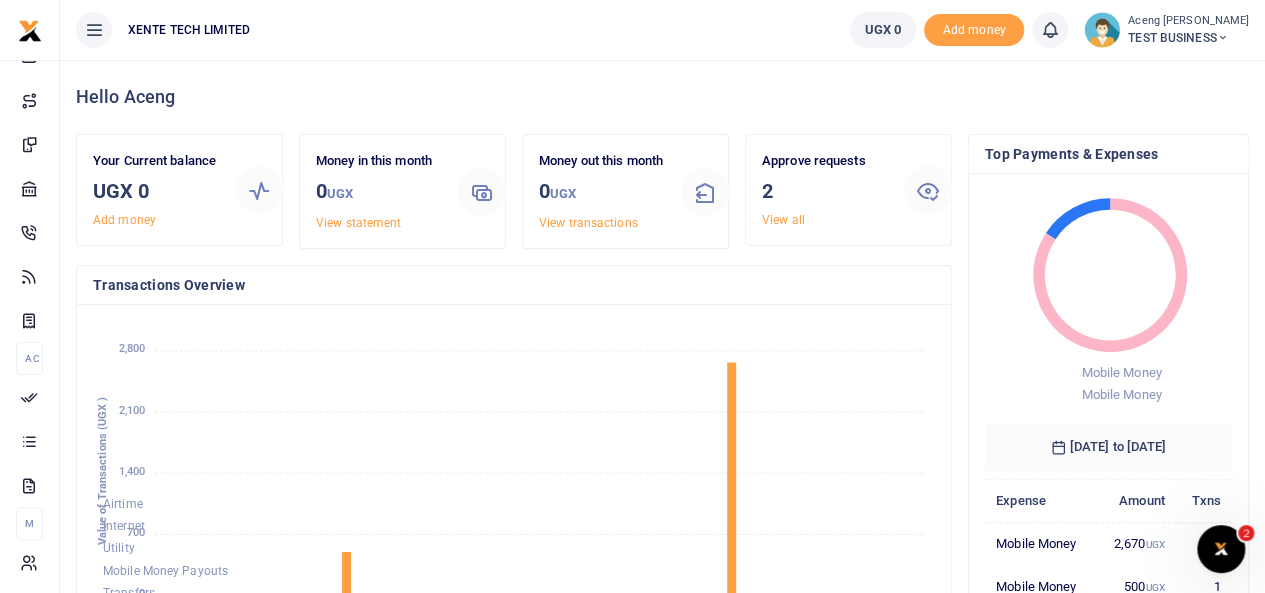 click on "Aceng [PERSON_NAME]" at bounding box center (1188, 21) 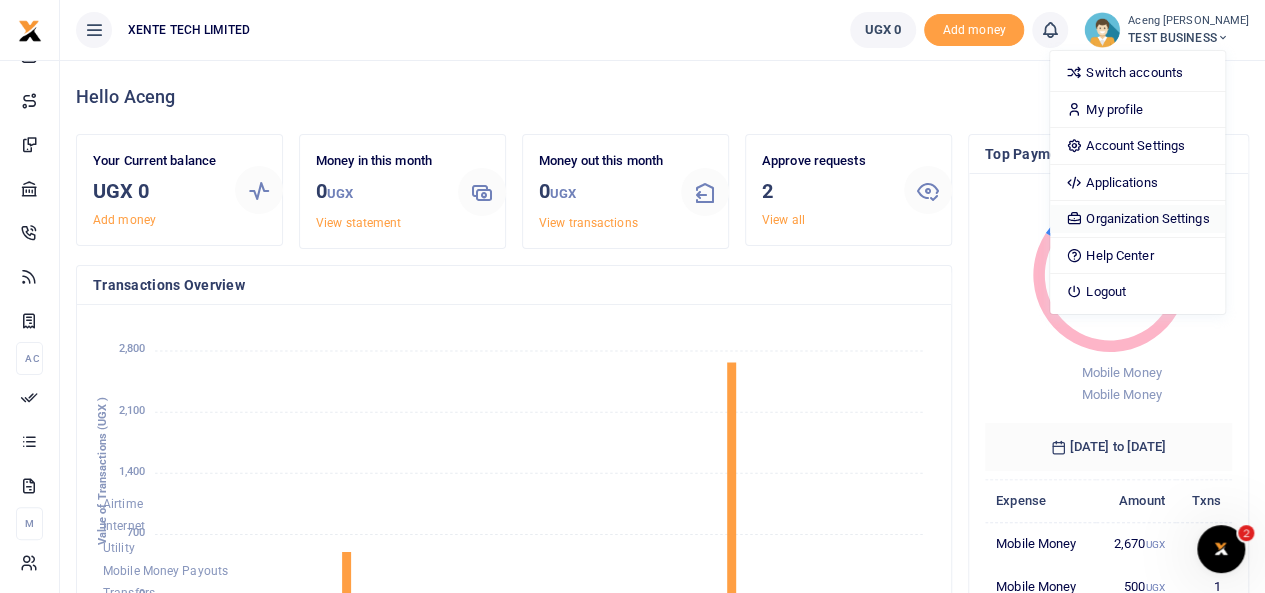 click on "Organization Settings" at bounding box center [1137, 219] 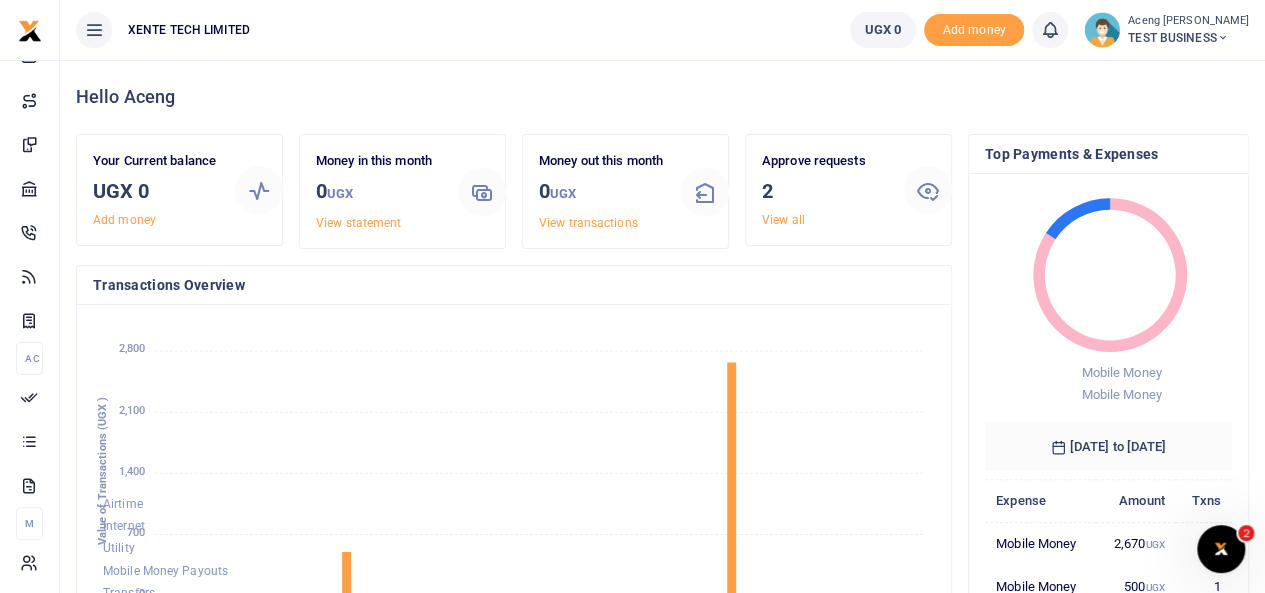 click on "TEST BUSINESS" at bounding box center [1188, 38] 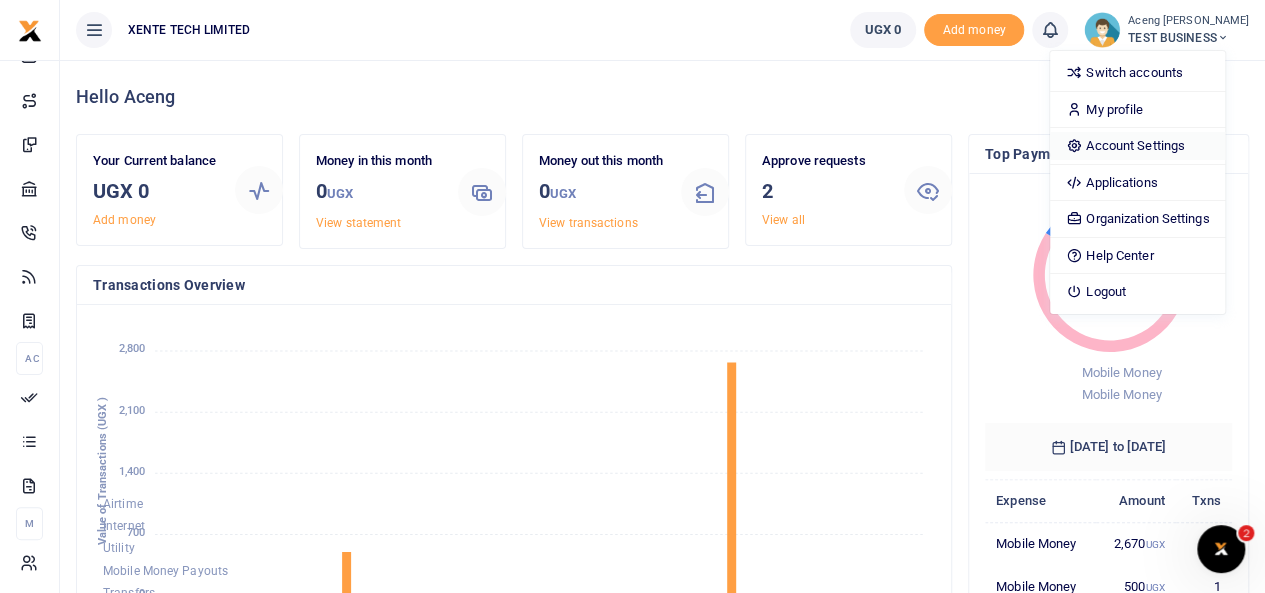 click on "Account Settings" at bounding box center (1137, 146) 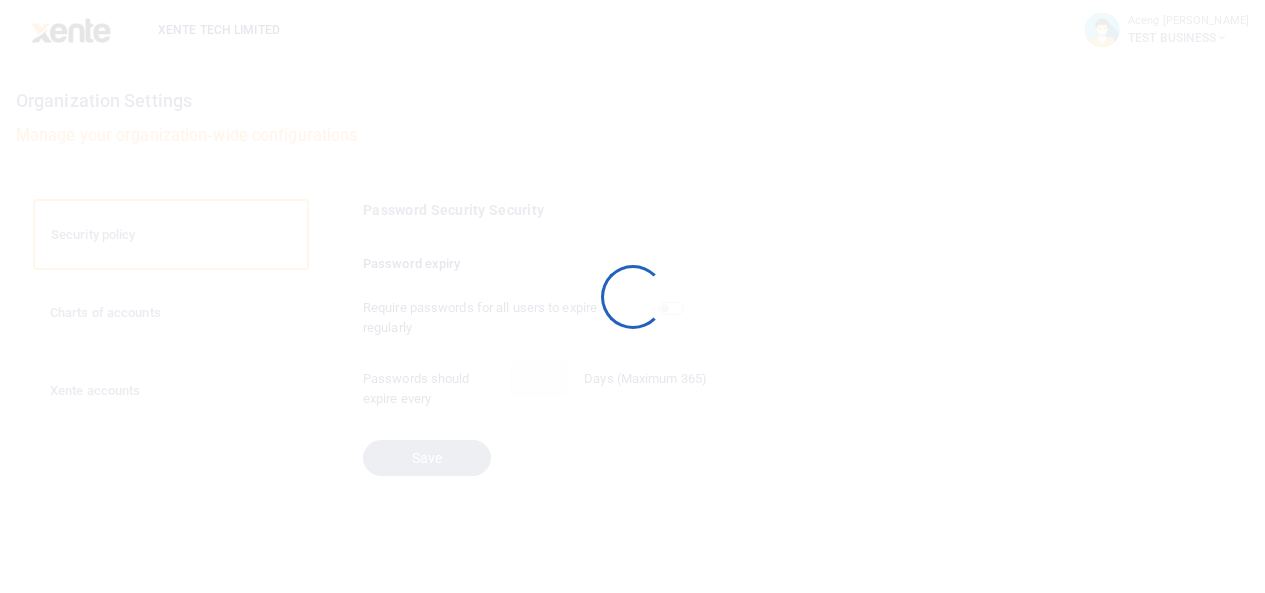 scroll, scrollTop: 0, scrollLeft: 0, axis: both 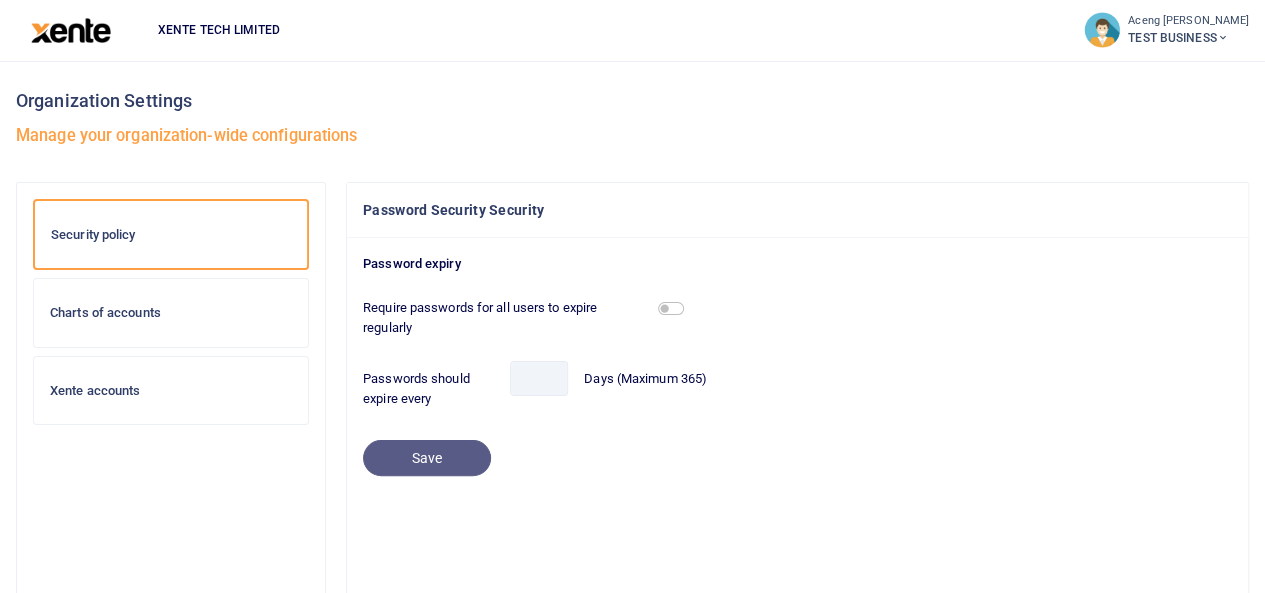click on "Xente accounts" at bounding box center [171, 391] 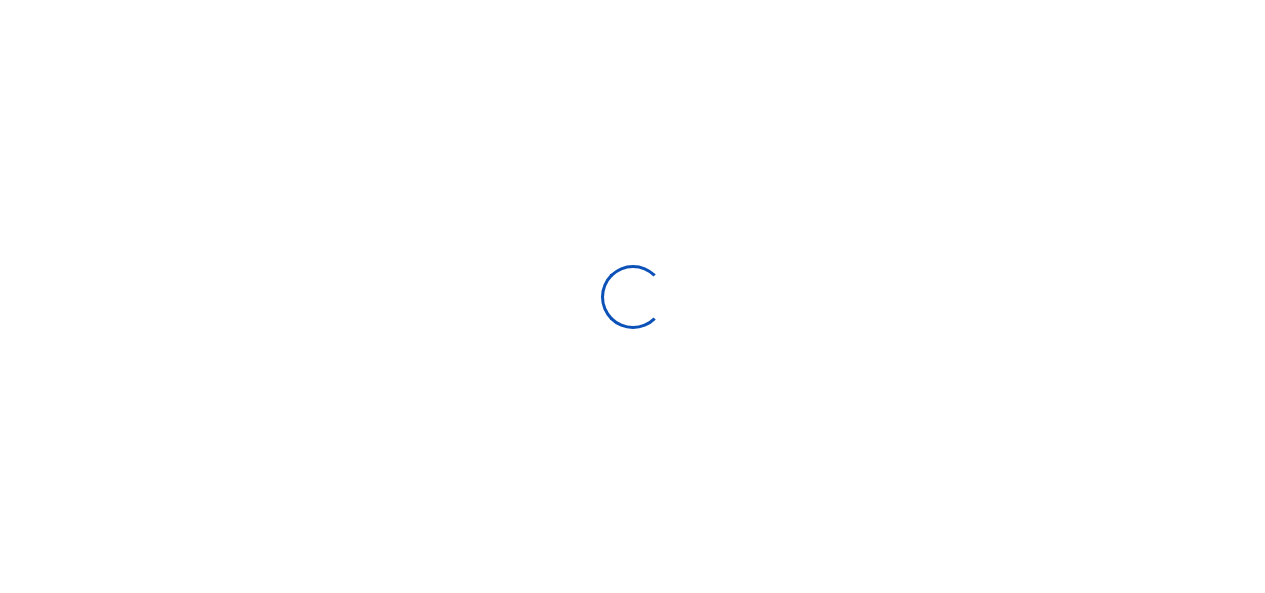scroll, scrollTop: 0, scrollLeft: 0, axis: both 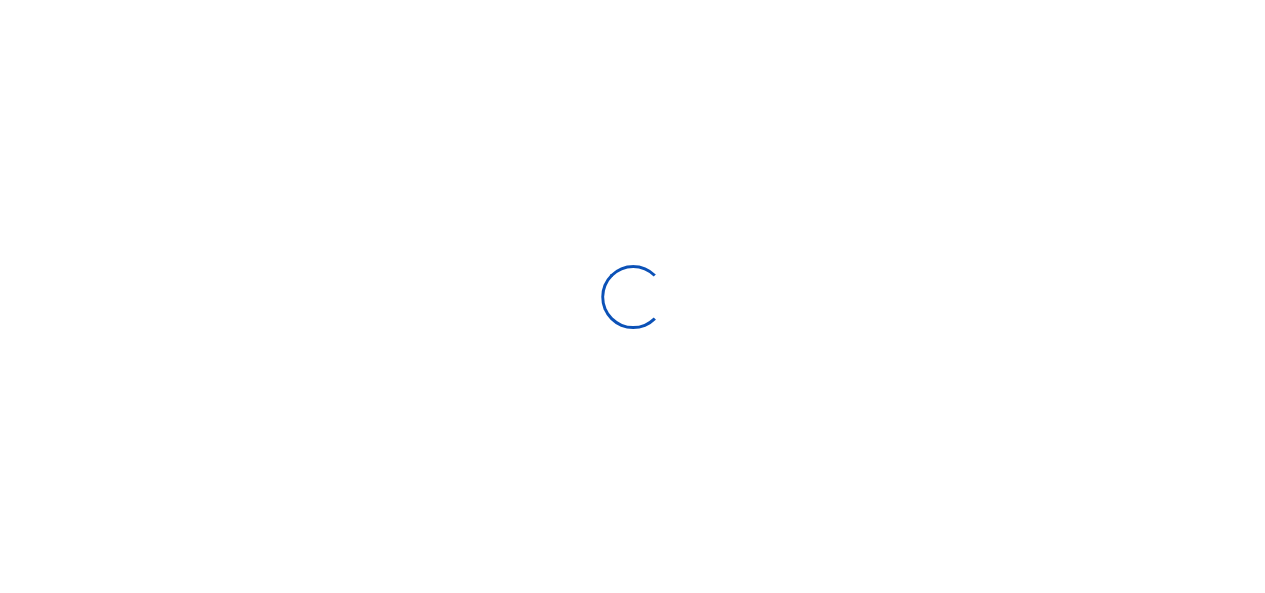 click at bounding box center (632, 296) 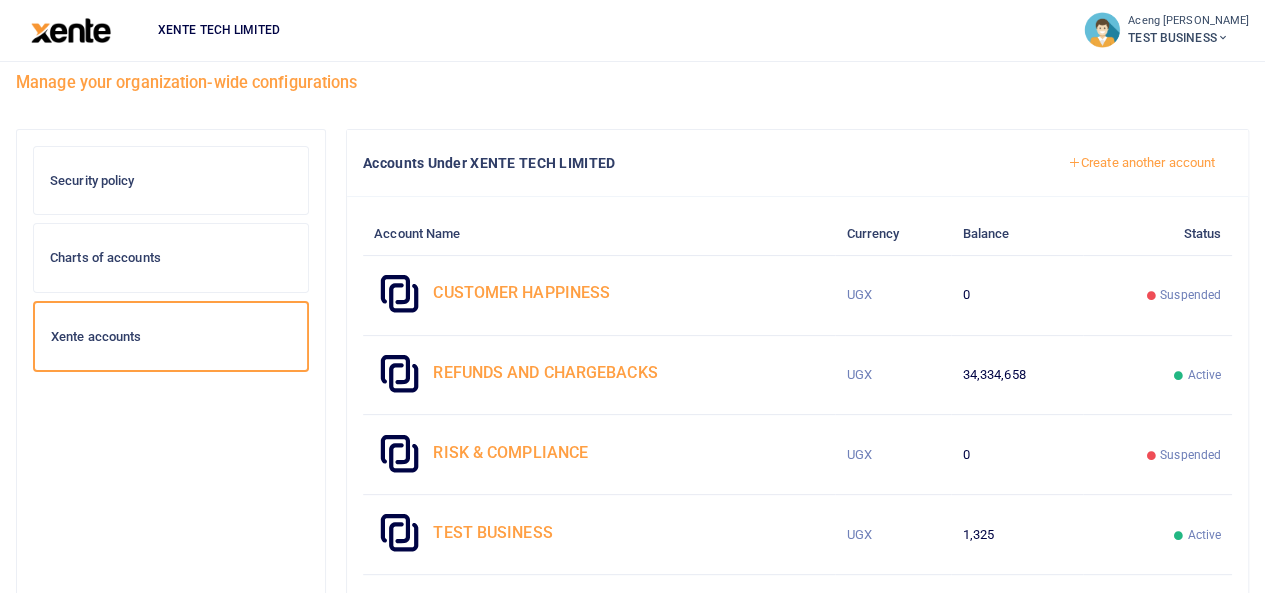 scroll, scrollTop: 45, scrollLeft: 0, axis: vertical 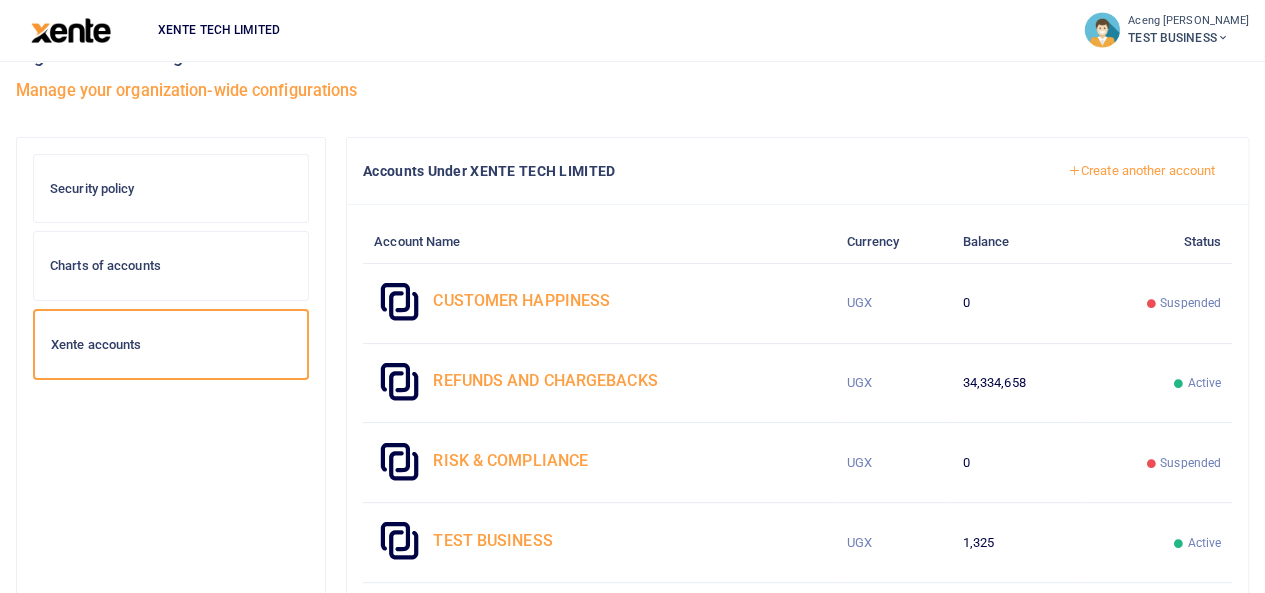 click on "Create another account" at bounding box center [1141, 171] 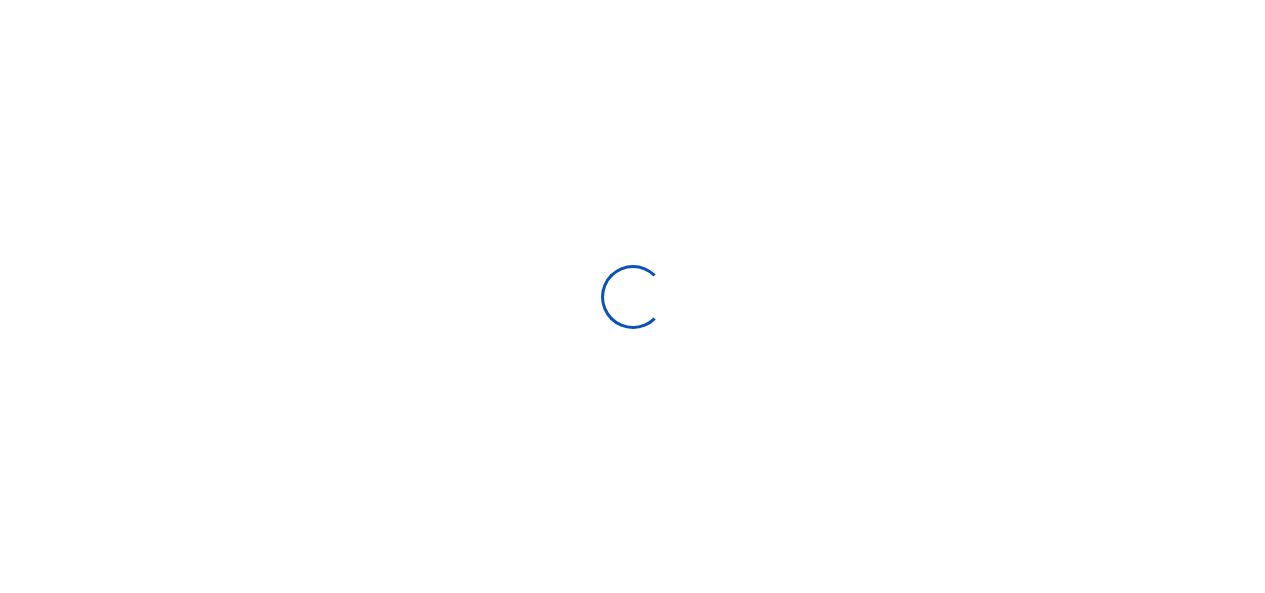 scroll, scrollTop: 0, scrollLeft: 0, axis: both 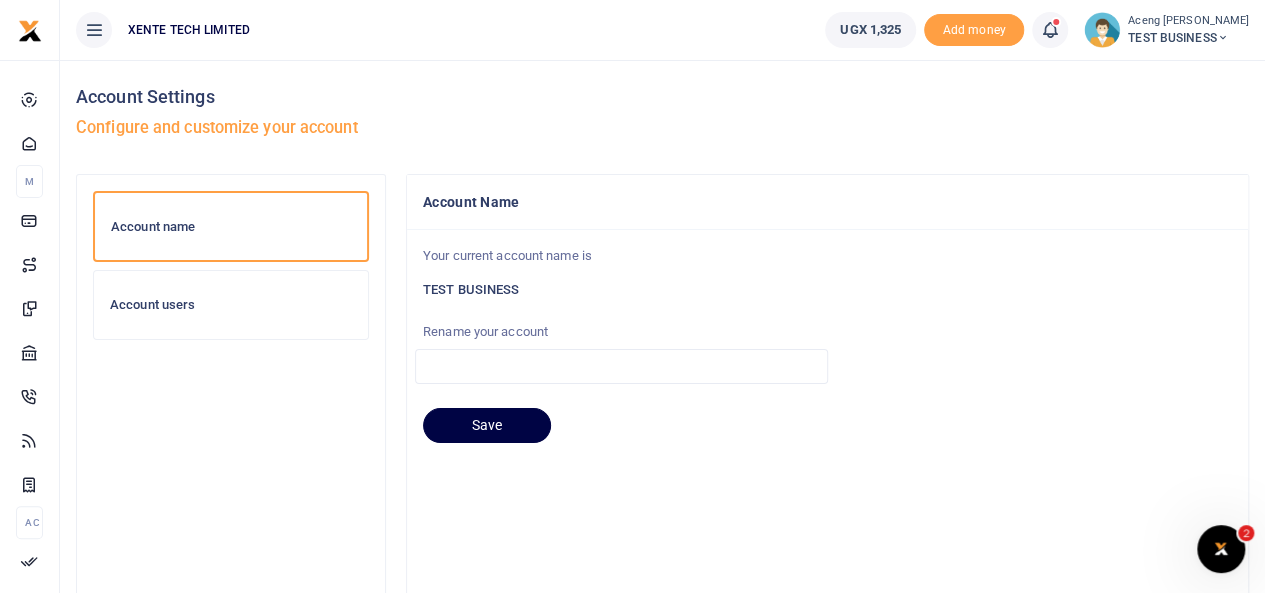click on "Account users" at bounding box center (231, 305) 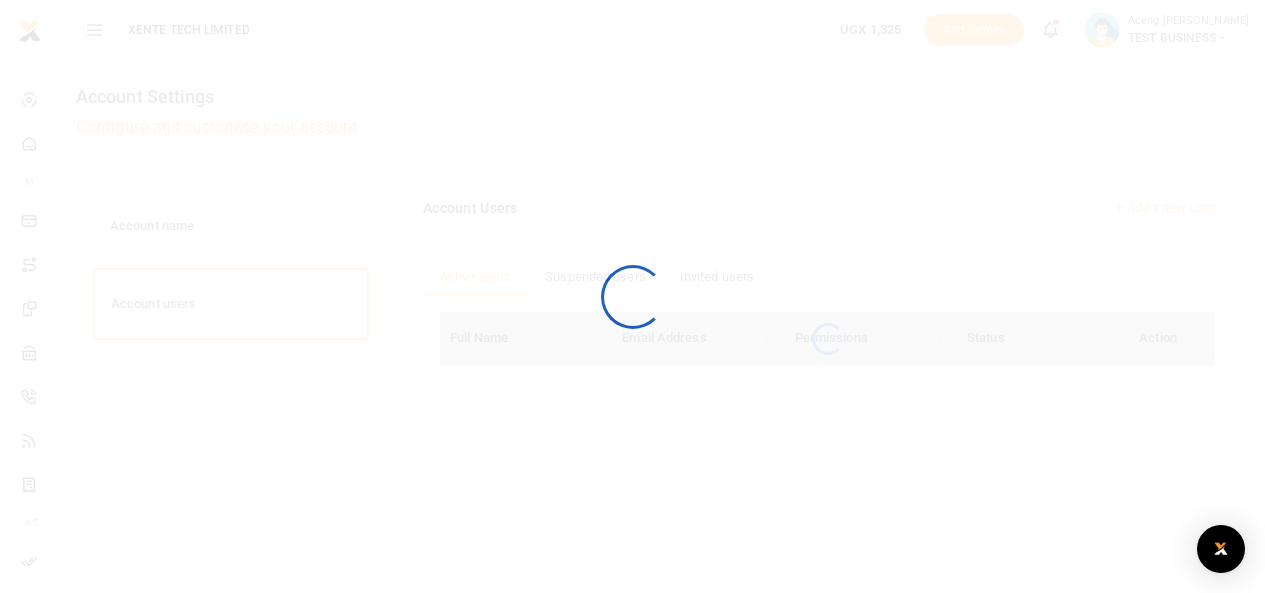 scroll, scrollTop: 0, scrollLeft: 0, axis: both 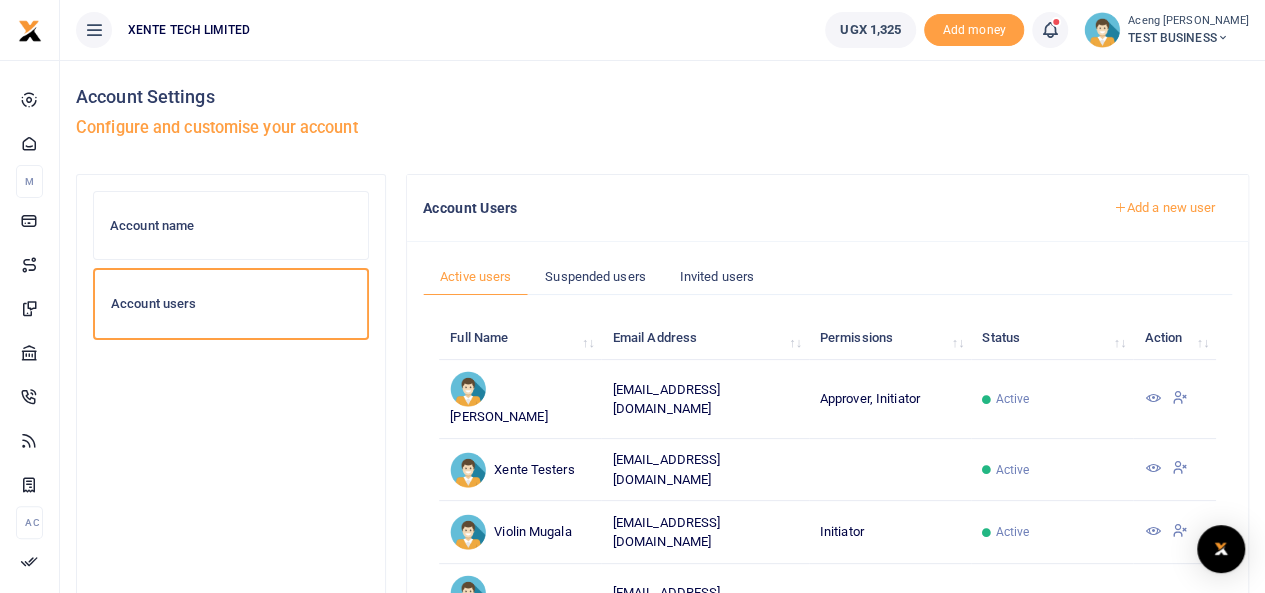click on "TEST BUSINESS" at bounding box center [1188, 38] 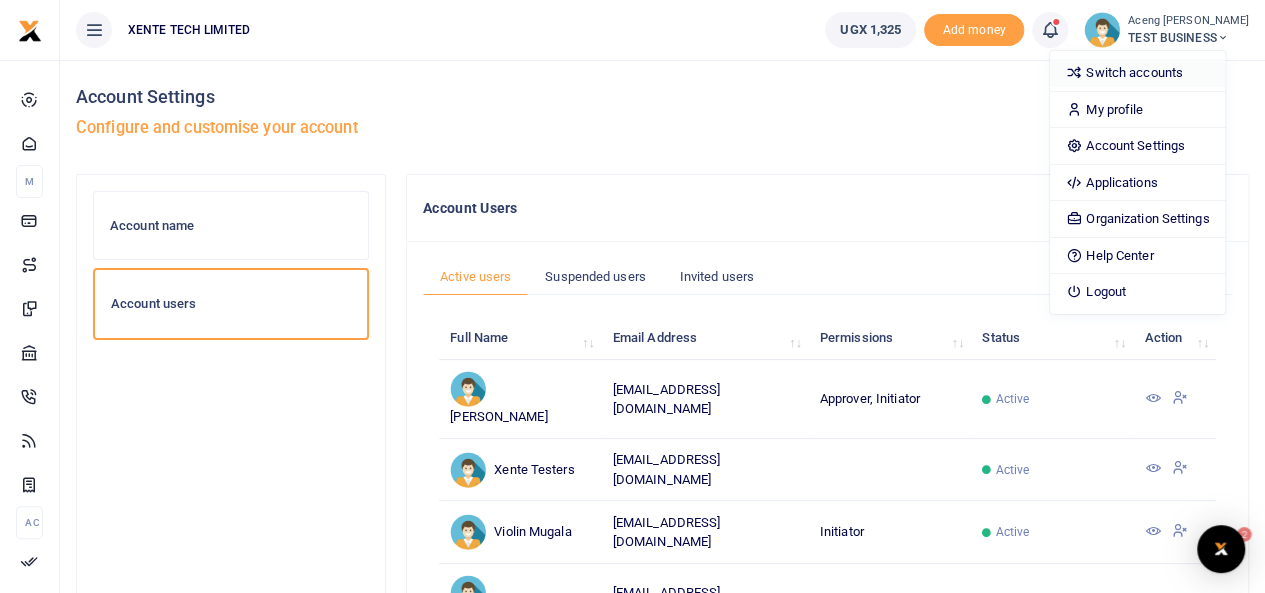 scroll, scrollTop: 0, scrollLeft: 0, axis: both 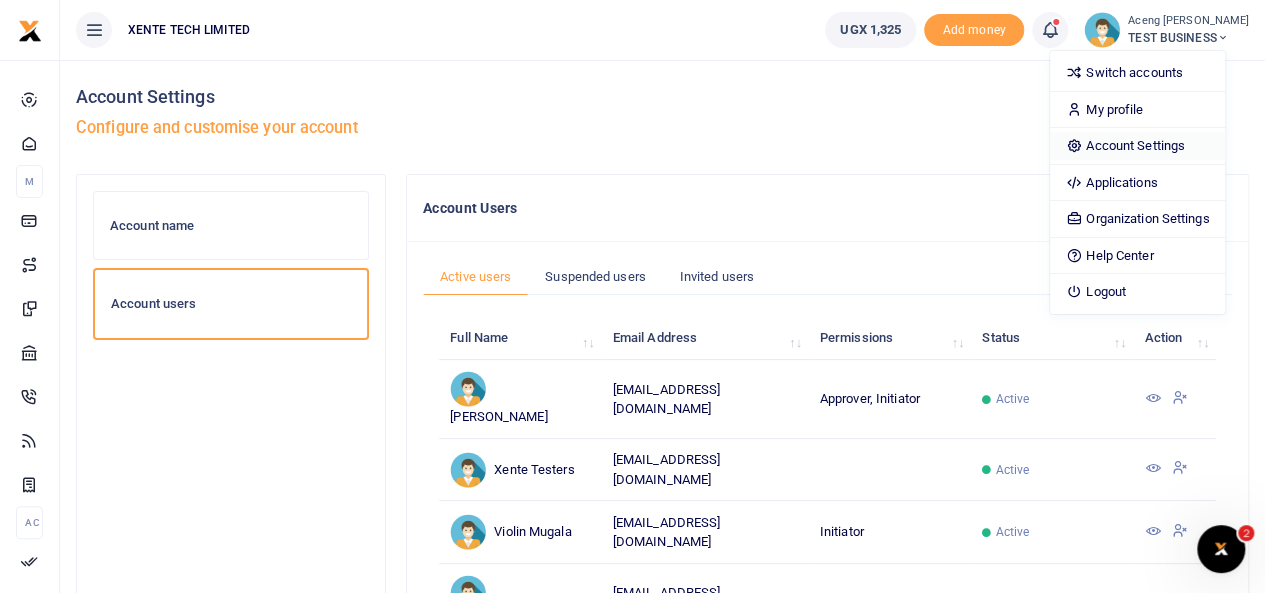 click on "Account Settings" at bounding box center [1137, 146] 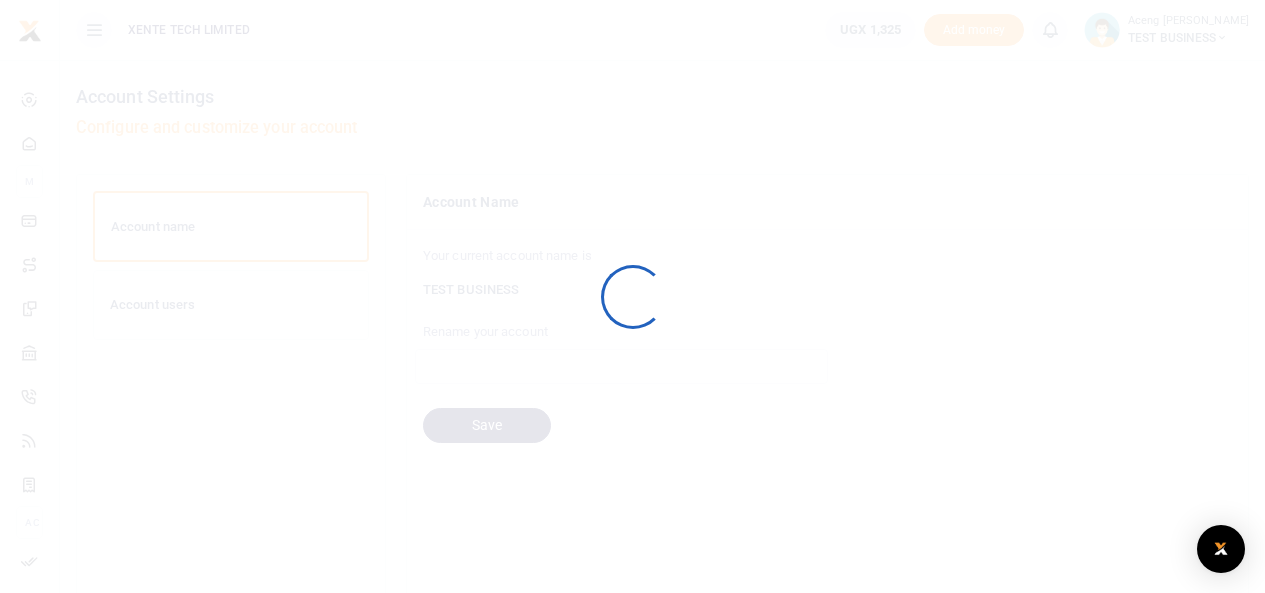 scroll, scrollTop: 0, scrollLeft: 0, axis: both 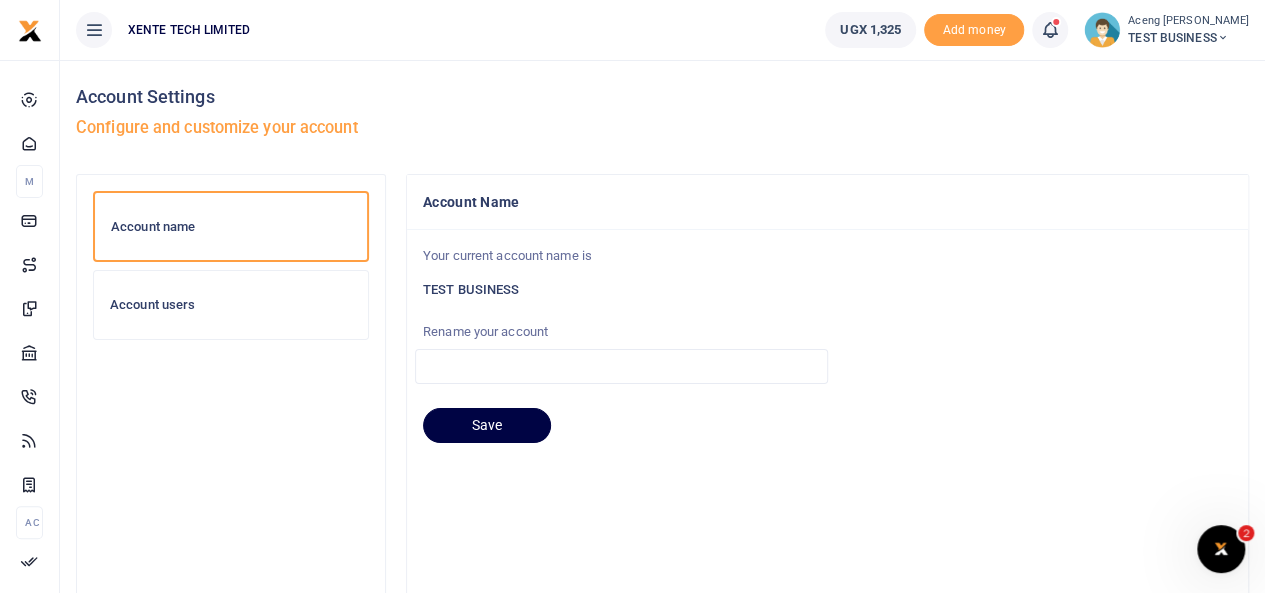 click on "TEST BUSINESS" at bounding box center (1188, 38) 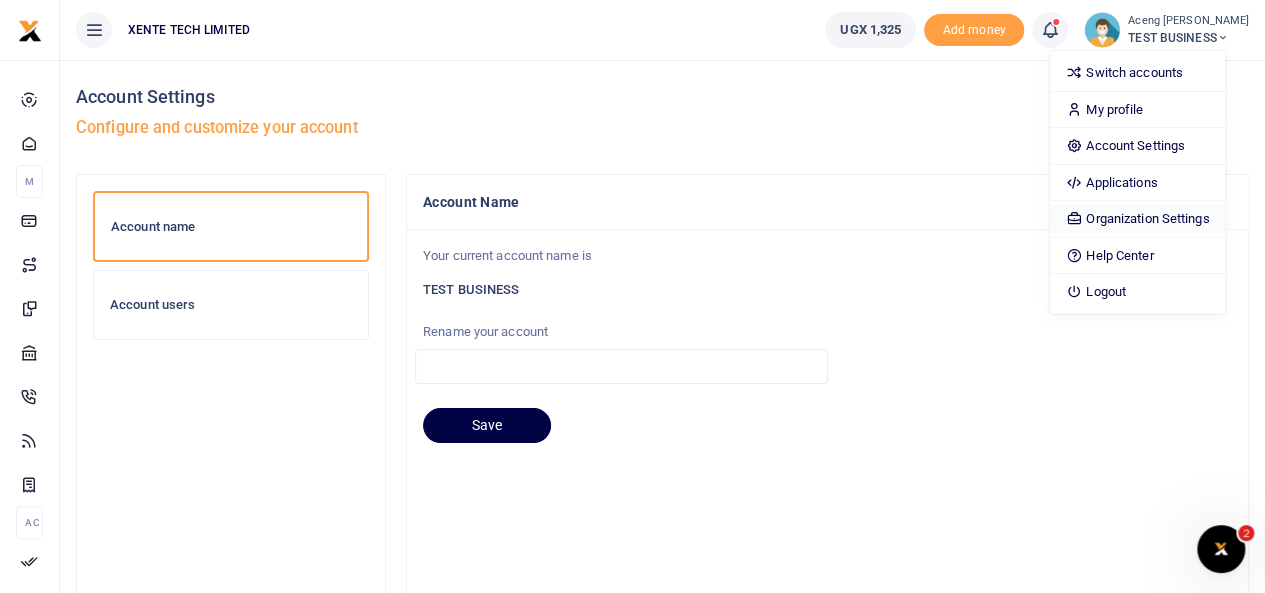 click on "Organization Settings" at bounding box center (1137, 219) 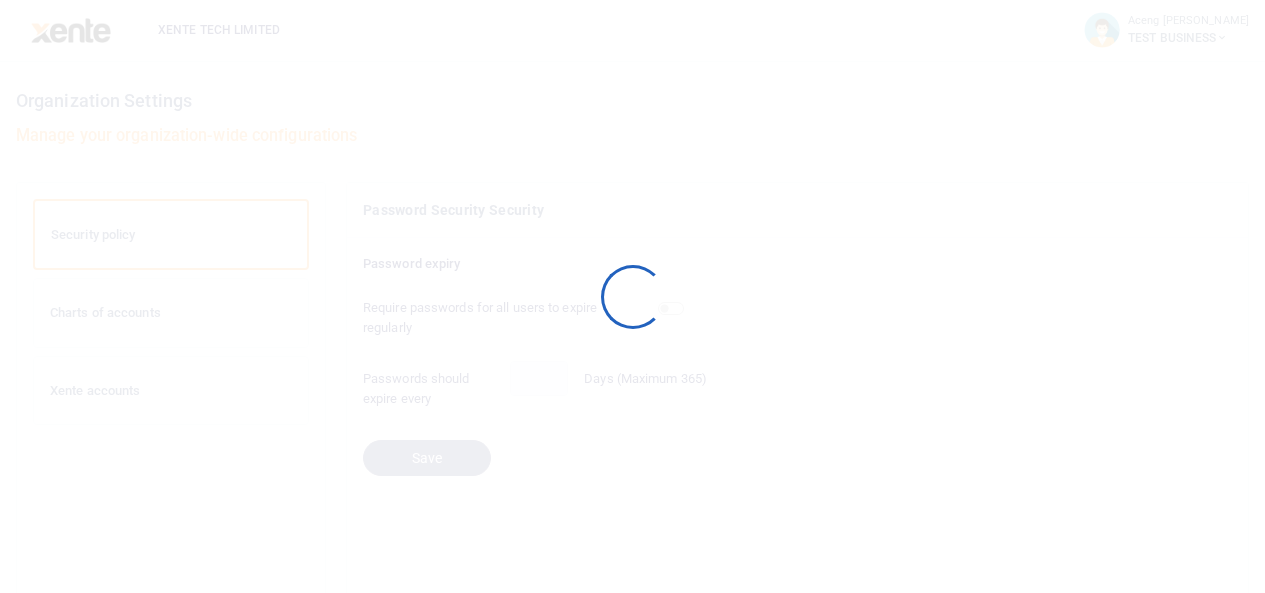 scroll, scrollTop: 0, scrollLeft: 0, axis: both 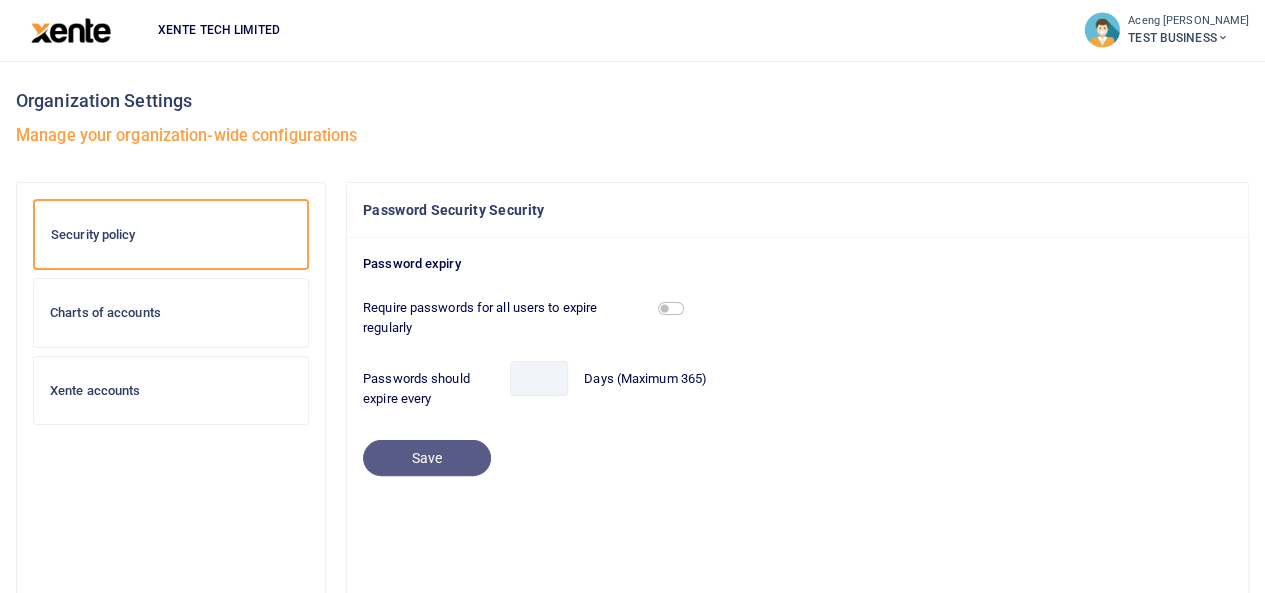 click on "Charts of accounts" at bounding box center [171, 313] 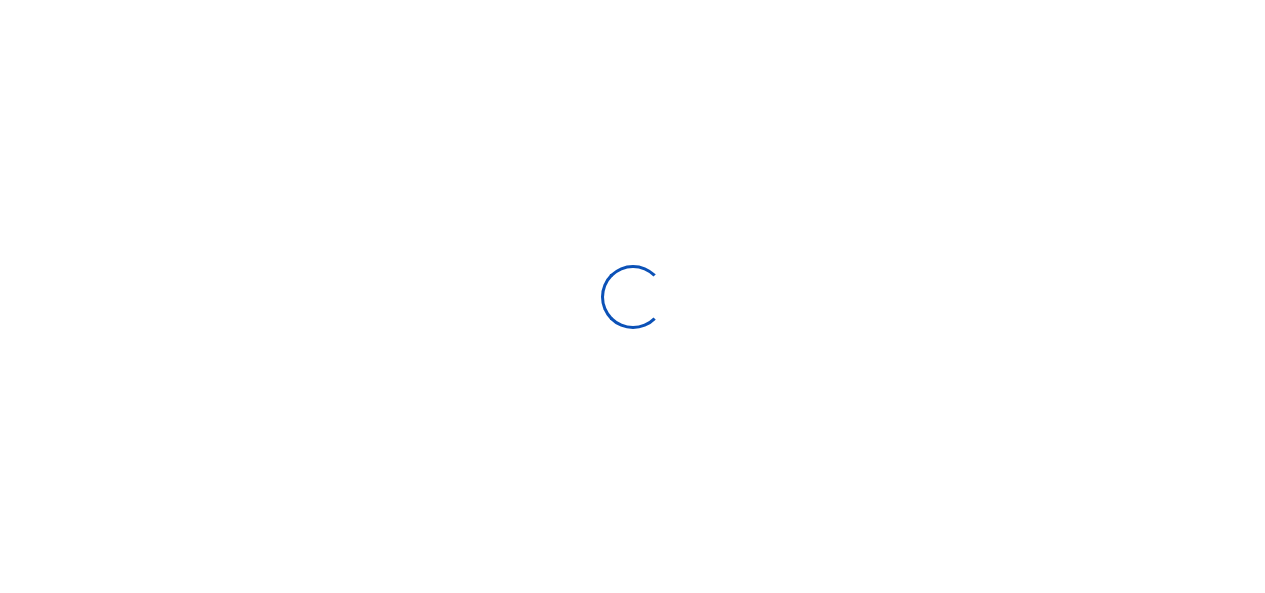 scroll, scrollTop: 0, scrollLeft: 0, axis: both 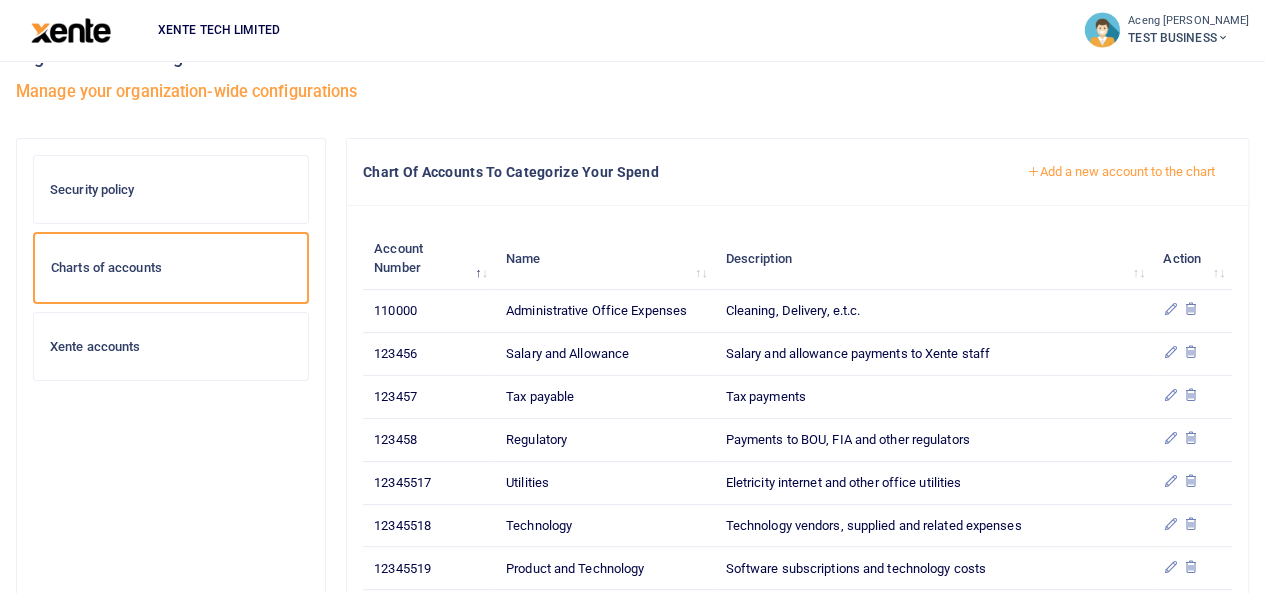 click on "Add a new account to the chart" at bounding box center [1121, 172] 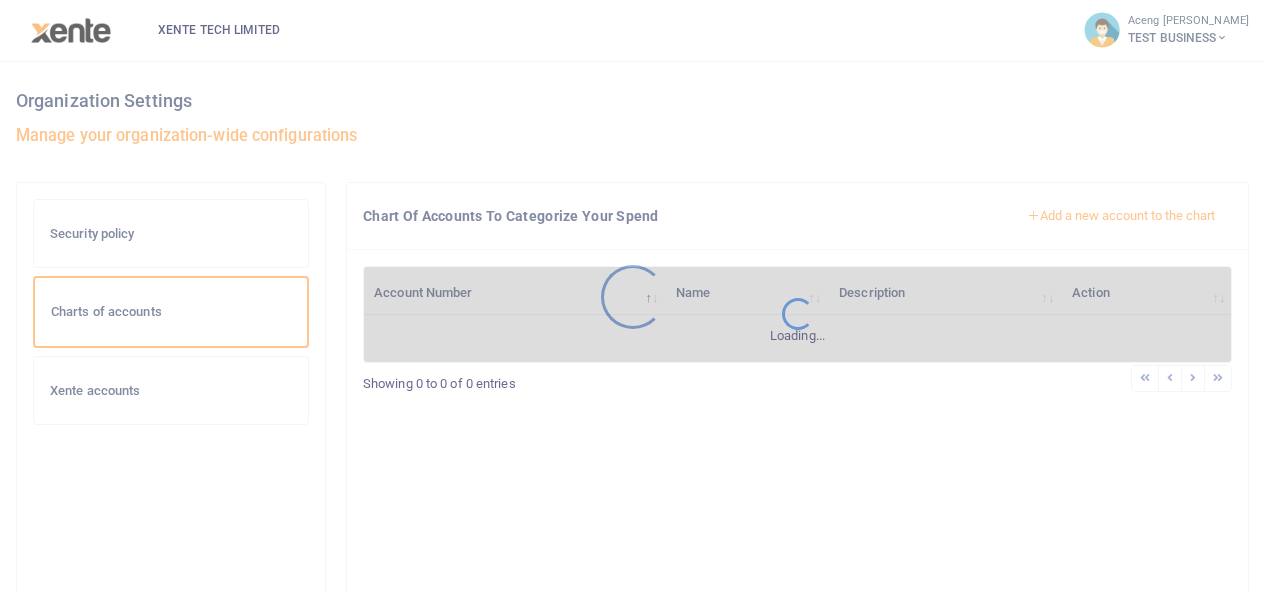 scroll, scrollTop: 0, scrollLeft: 0, axis: both 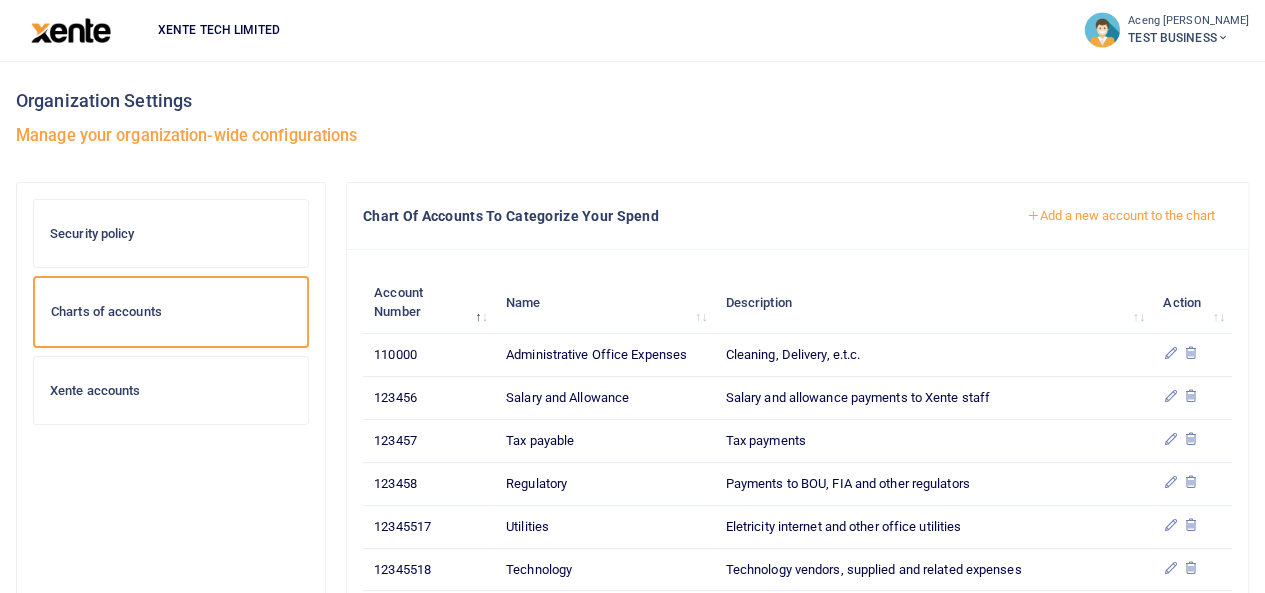 click on "TEST BUSINESS" at bounding box center [1188, 38] 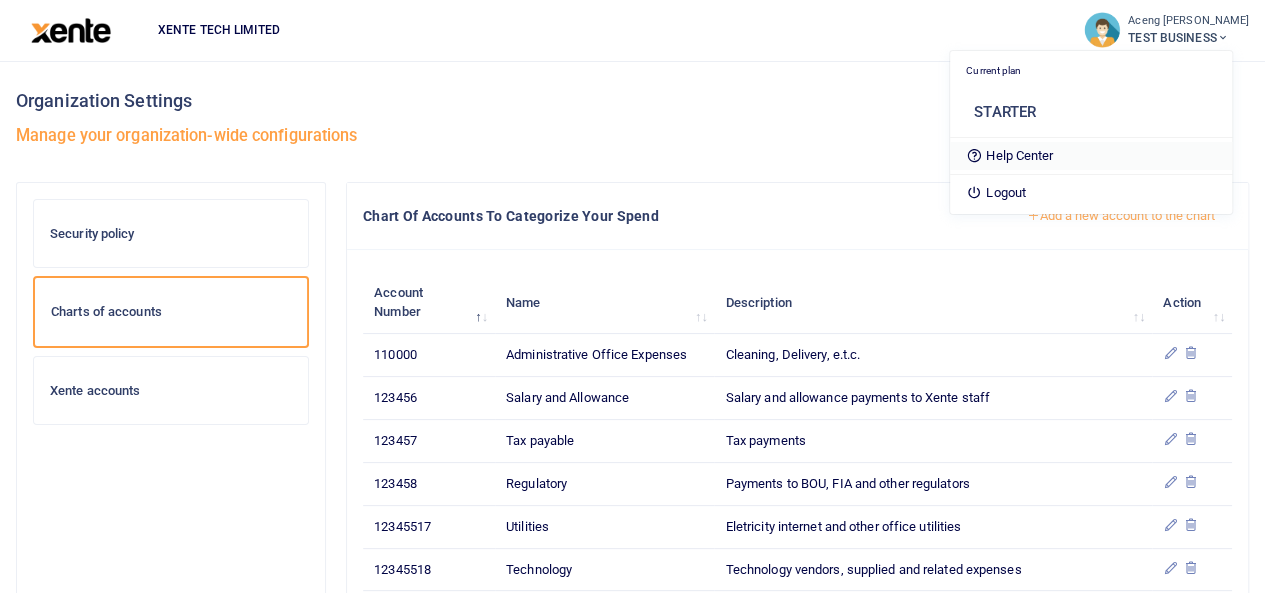 click on "Help Center" at bounding box center [1091, 156] 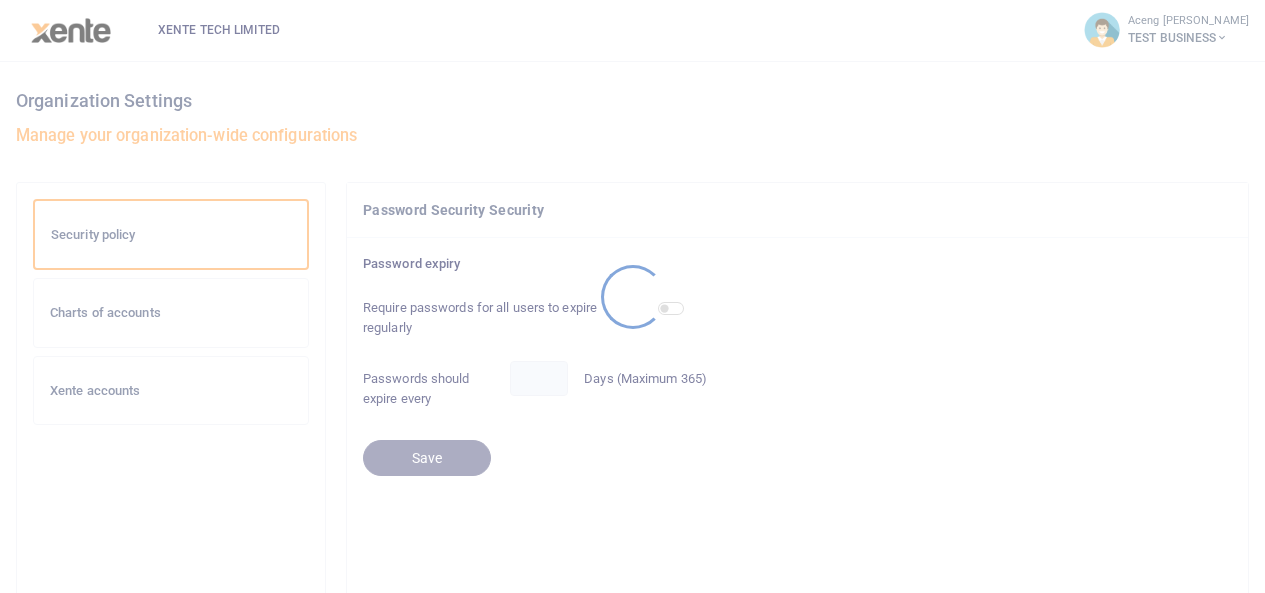 scroll, scrollTop: 0, scrollLeft: 0, axis: both 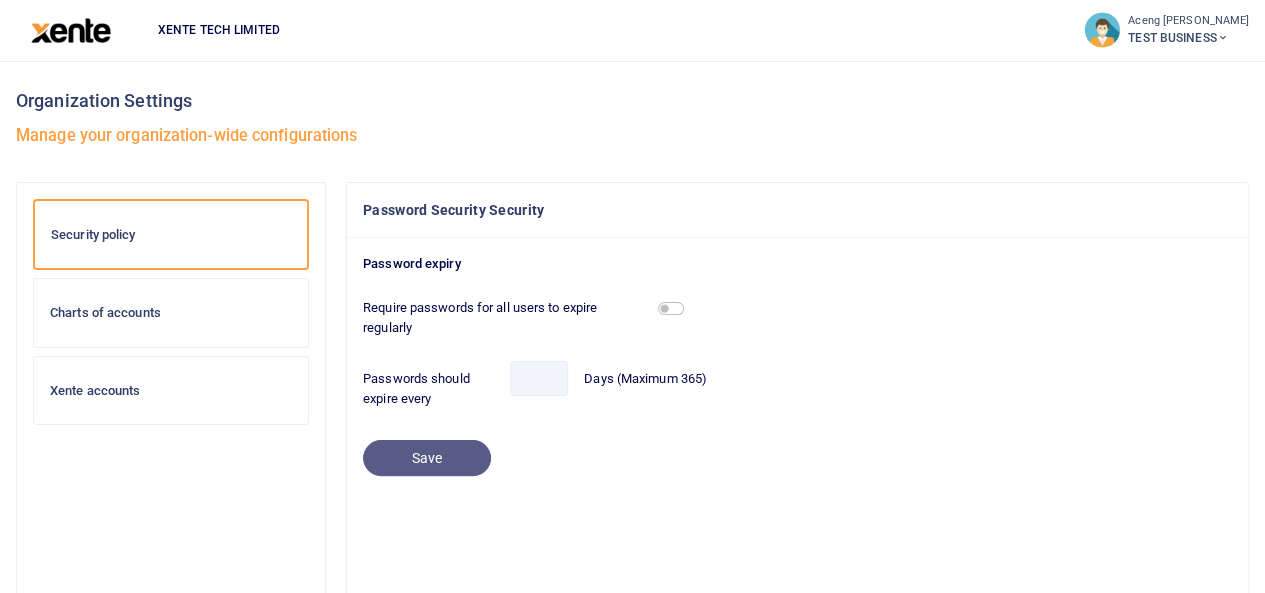 click on "TEST BUSINESS" at bounding box center [1188, 38] 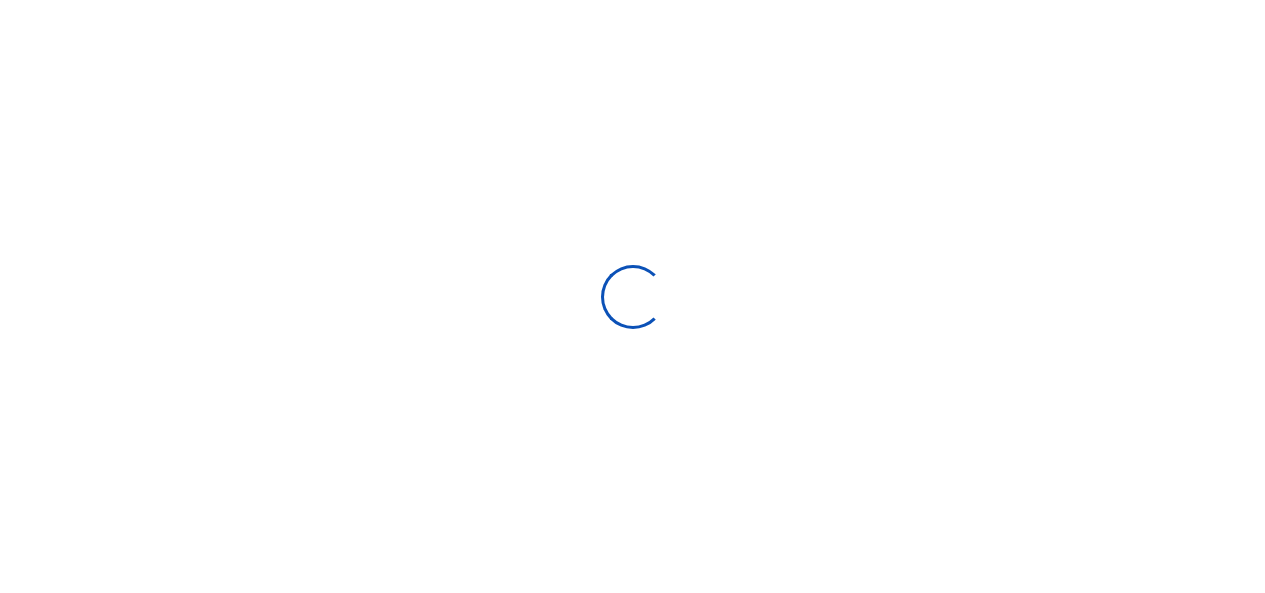 scroll, scrollTop: 0, scrollLeft: 0, axis: both 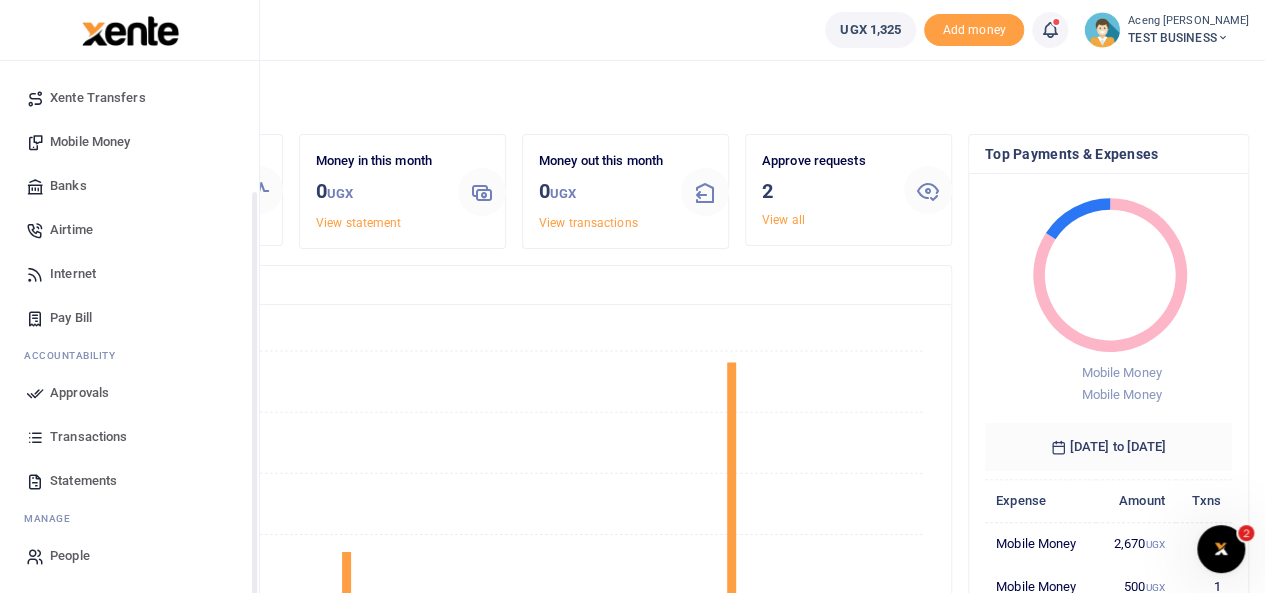 click on "Transactions" at bounding box center (88, 437) 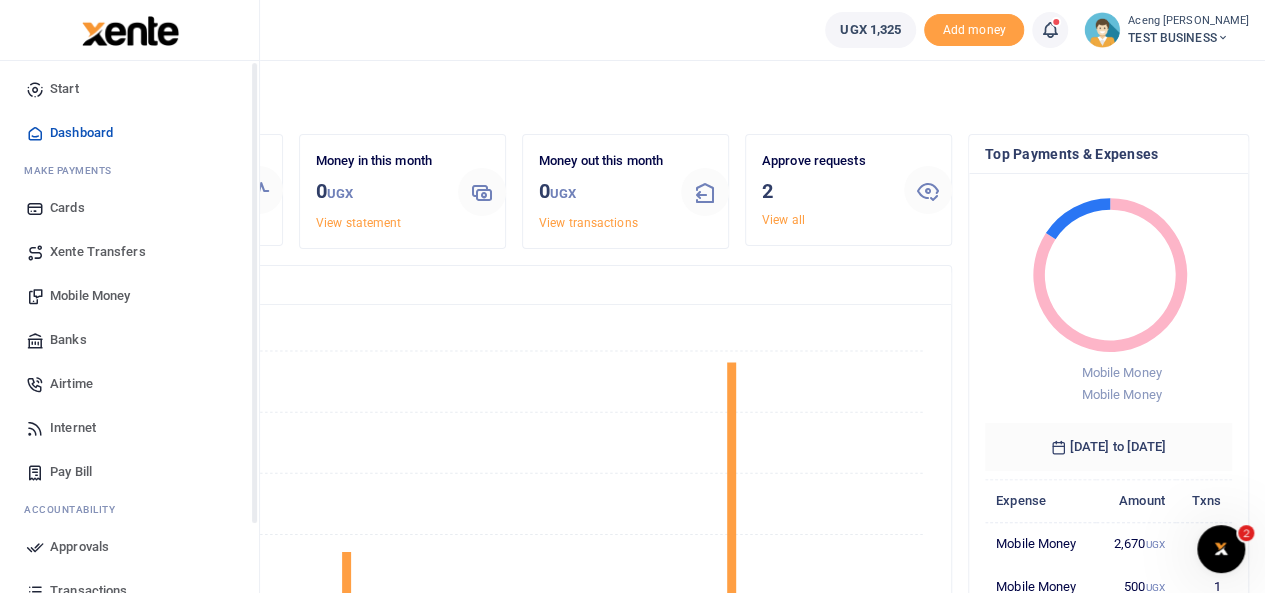 scroll, scrollTop: 0, scrollLeft: 0, axis: both 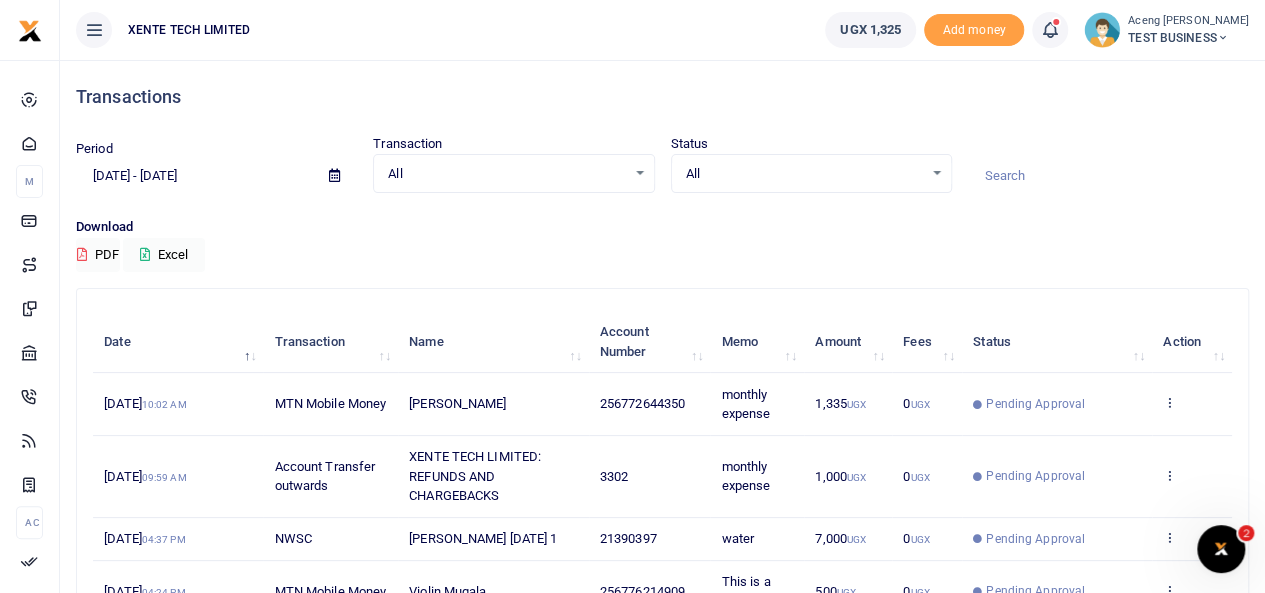 click at bounding box center (1050, 30) 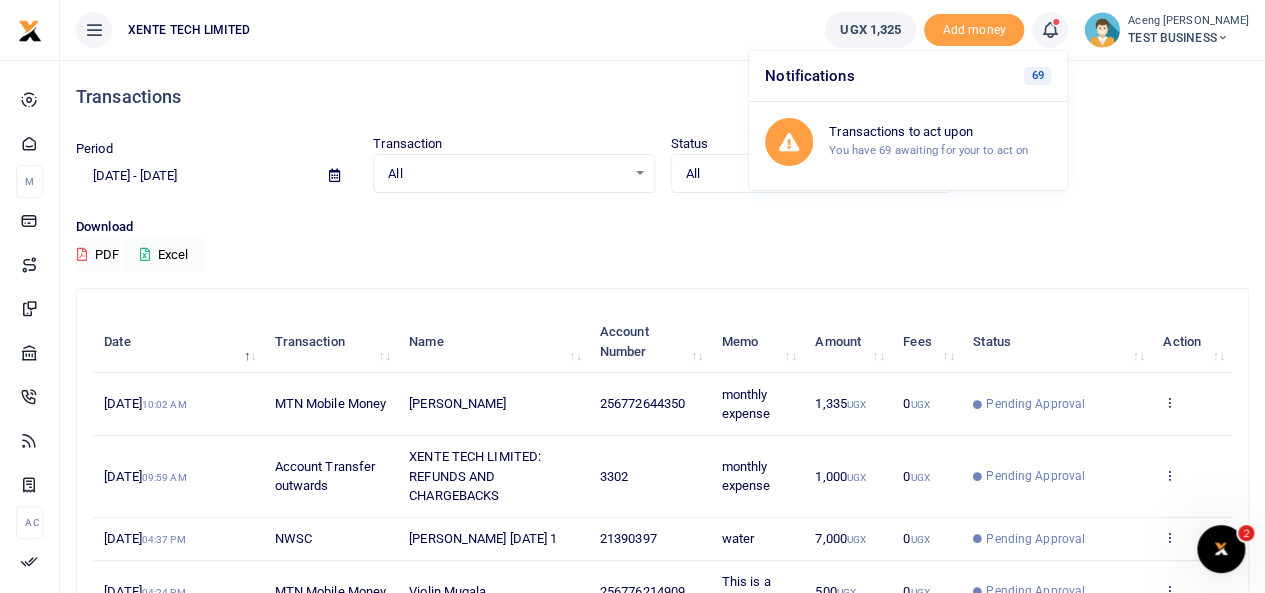 click on "Transactions" at bounding box center [662, 97] 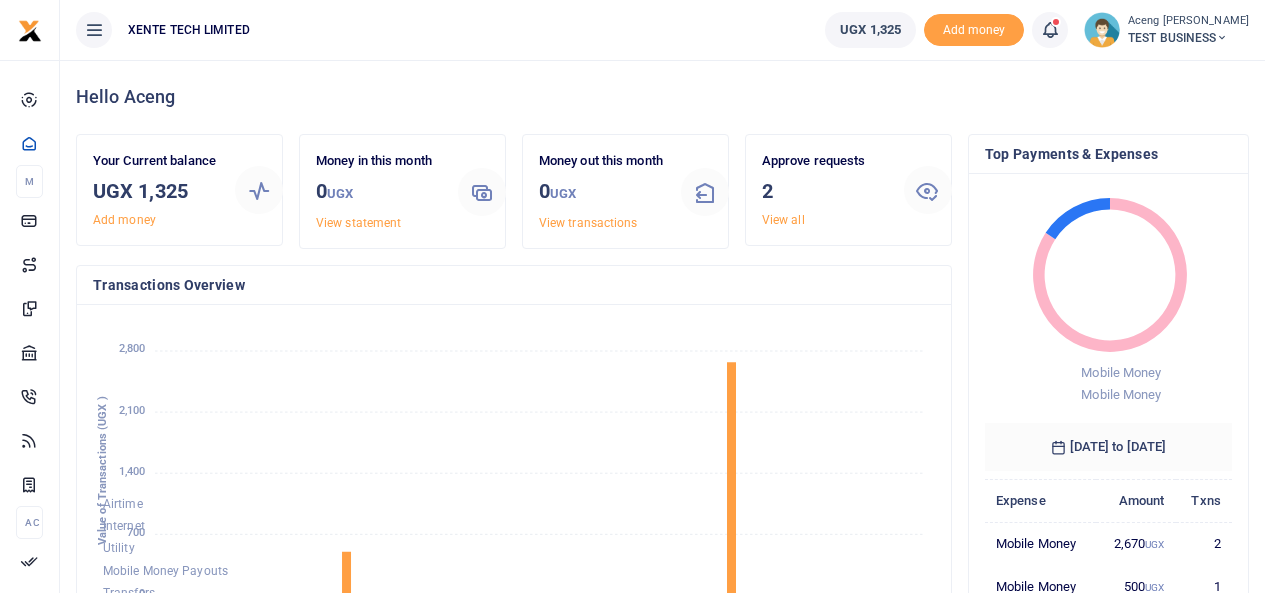scroll, scrollTop: 0, scrollLeft: 0, axis: both 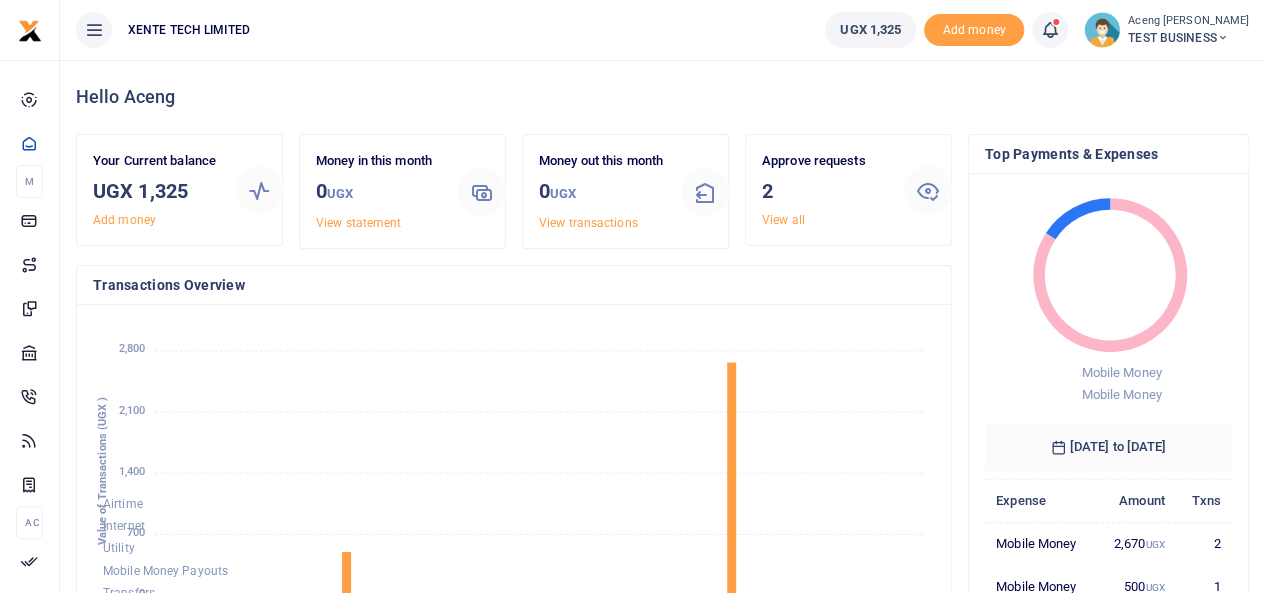 click at bounding box center (1050, 30) 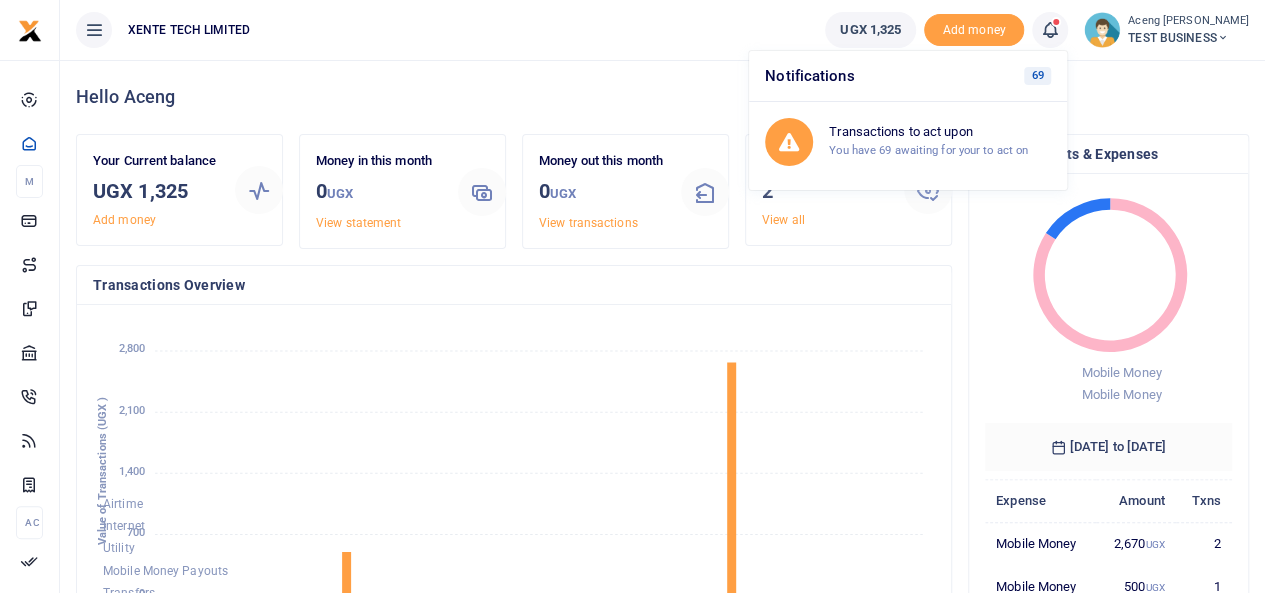 click on "Notifications  69" at bounding box center [908, 76] 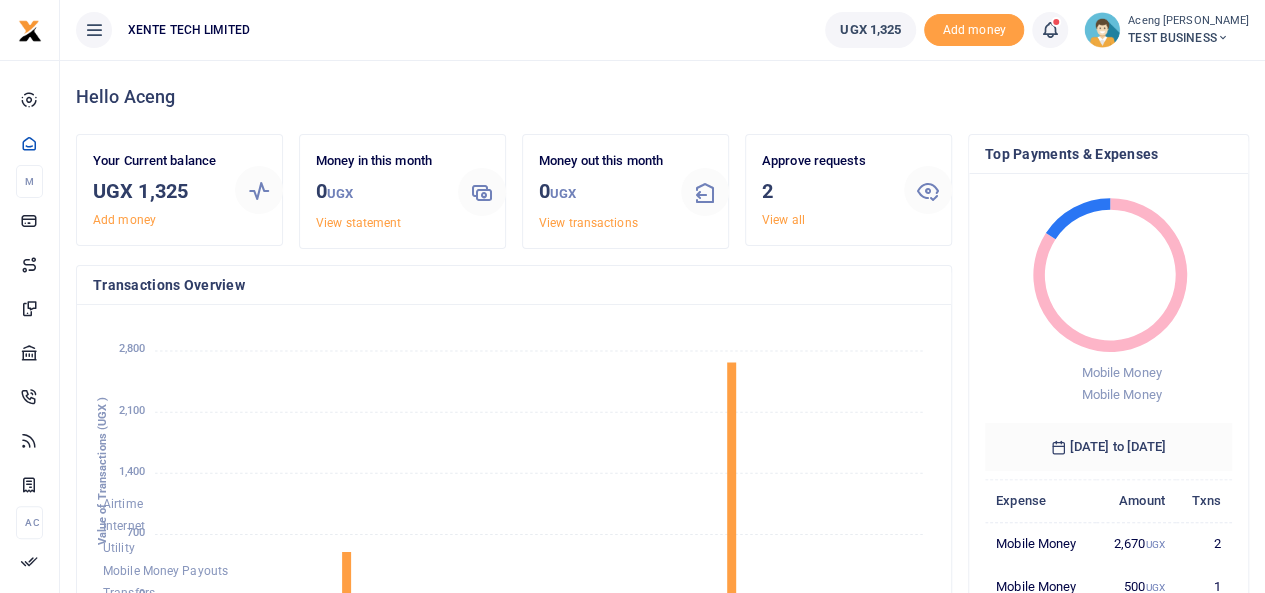 click at bounding box center (1050, 30) 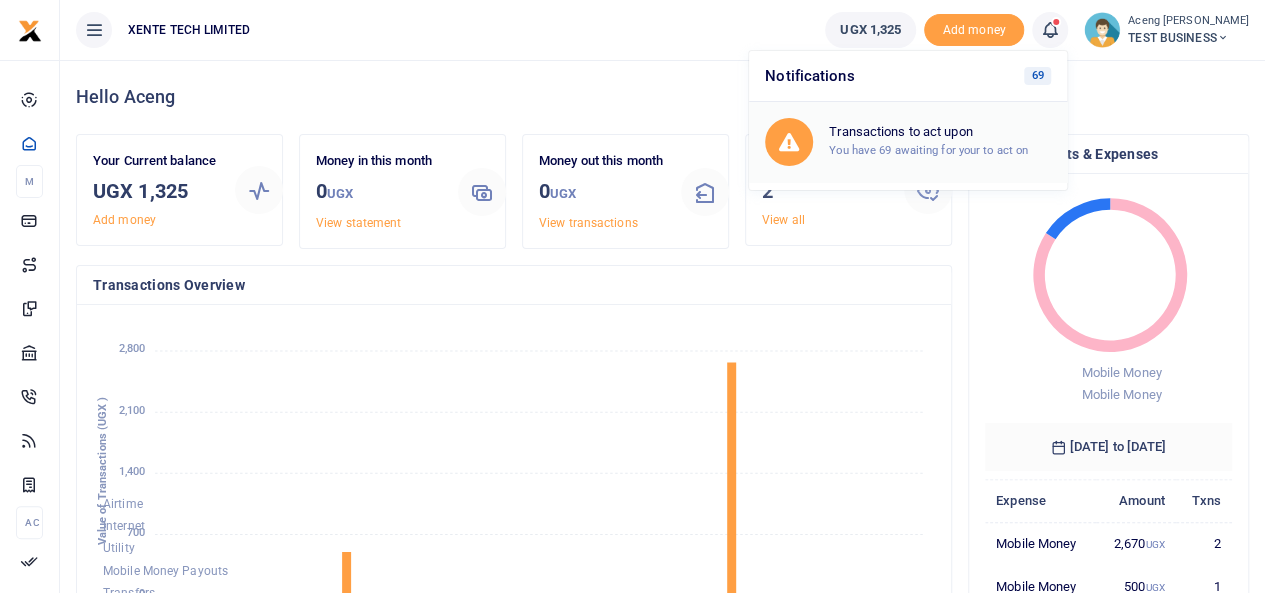 click on "Transactions to act upon
You have 69 awaiting for your to act on" at bounding box center [940, 141] 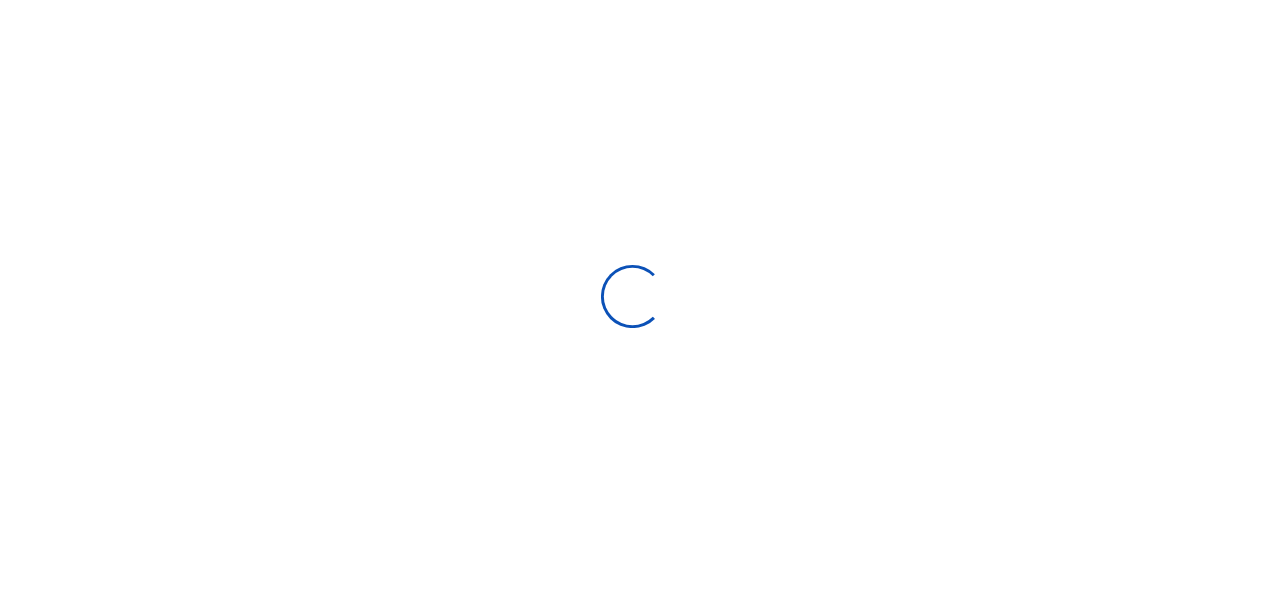 scroll, scrollTop: 0, scrollLeft: 0, axis: both 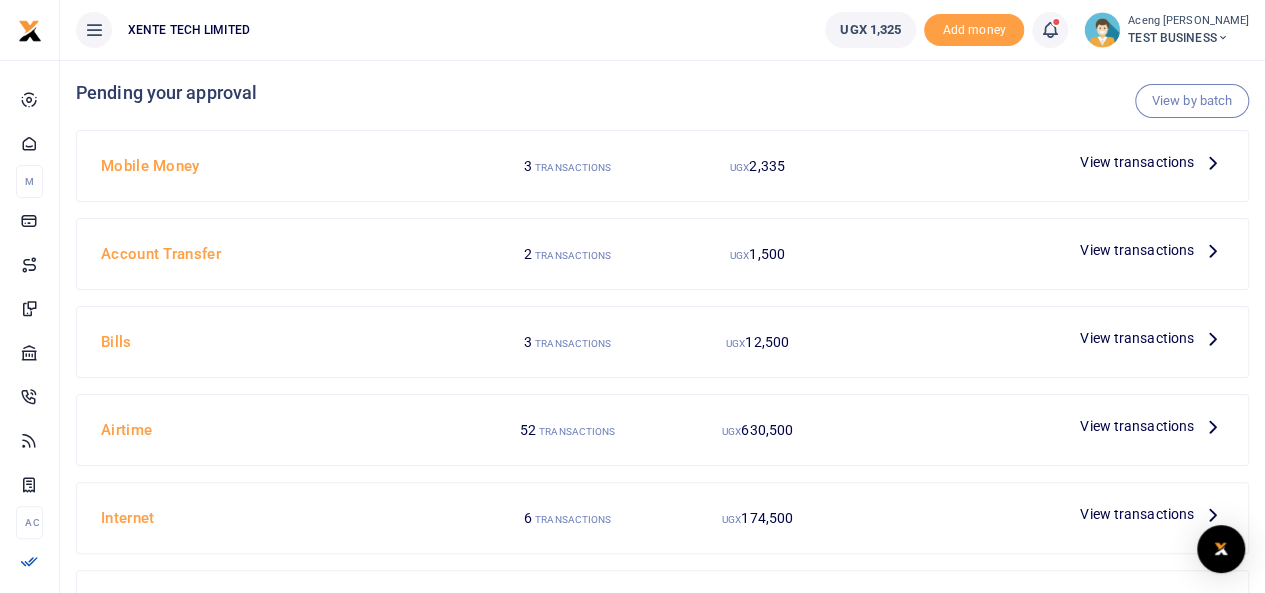 click on "View transactions" at bounding box center (1137, 250) 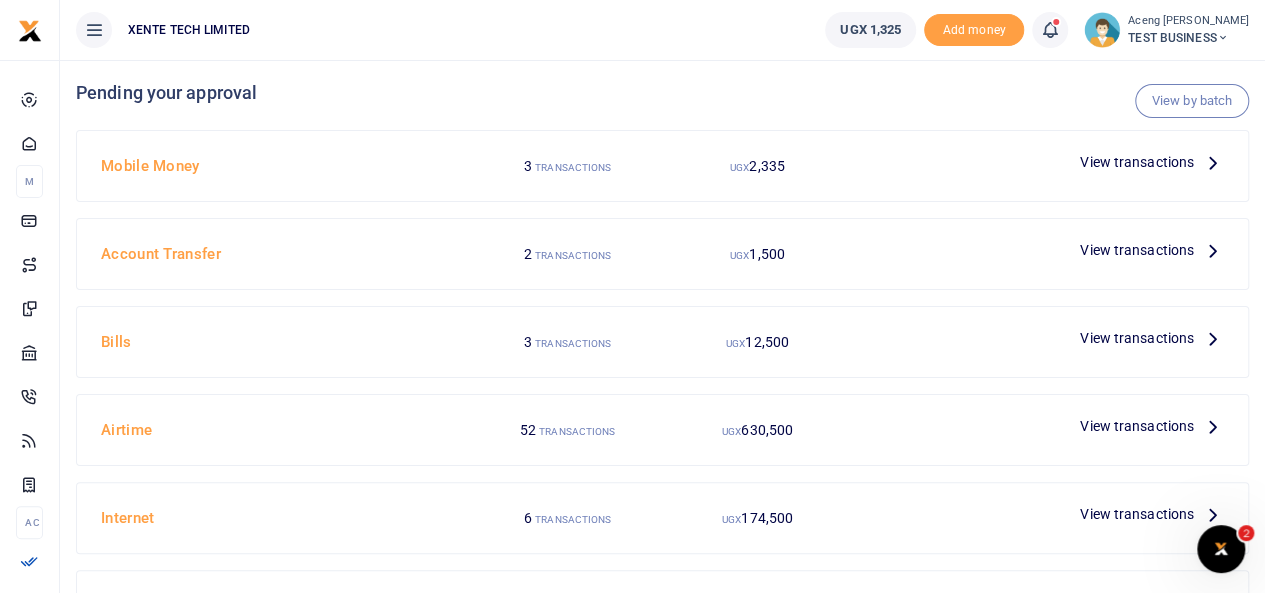 scroll, scrollTop: 0, scrollLeft: 0, axis: both 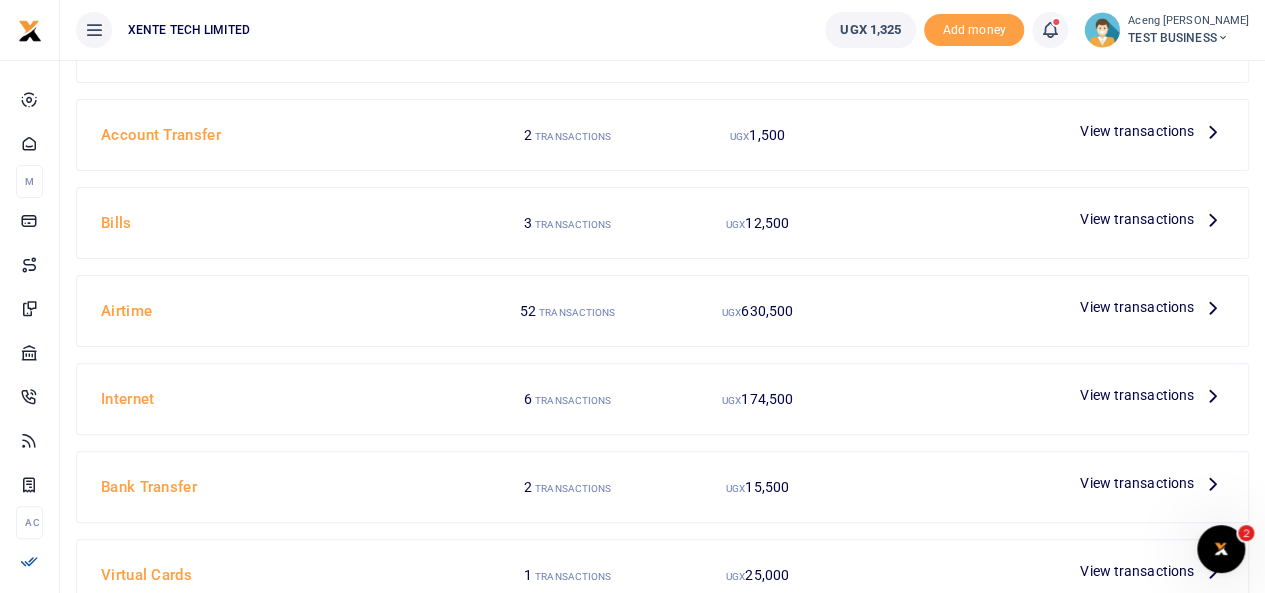 click at bounding box center (1221, 549) 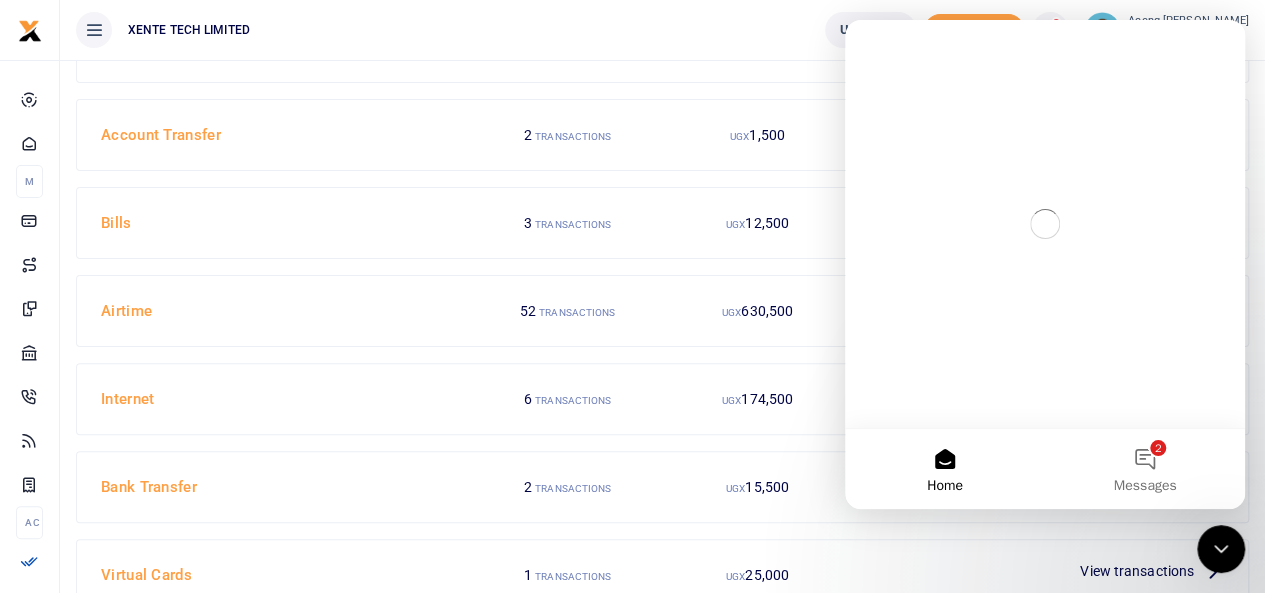 scroll, scrollTop: 0, scrollLeft: 0, axis: both 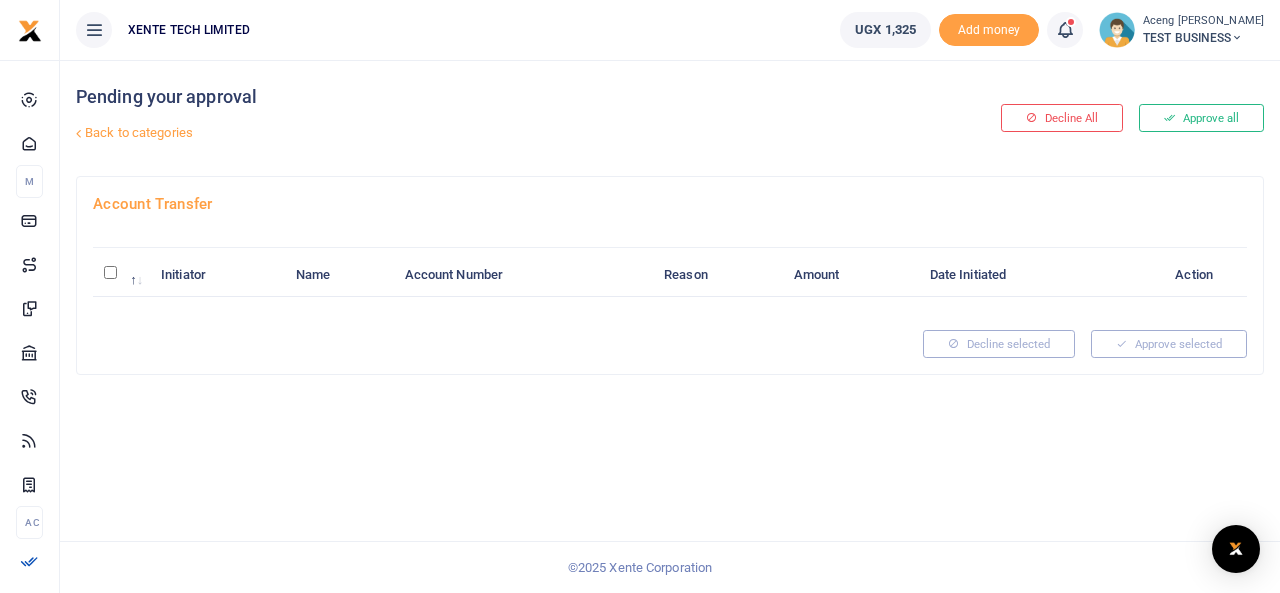 click on "Back to categories" at bounding box center (467, 133) 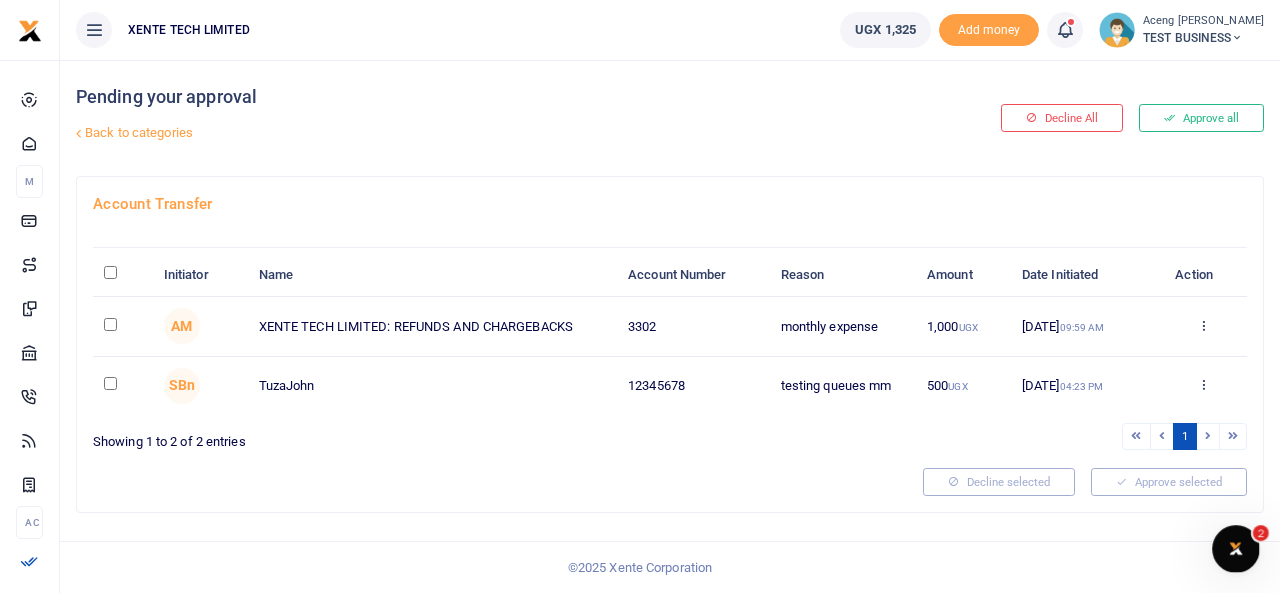 scroll, scrollTop: 0, scrollLeft: 0, axis: both 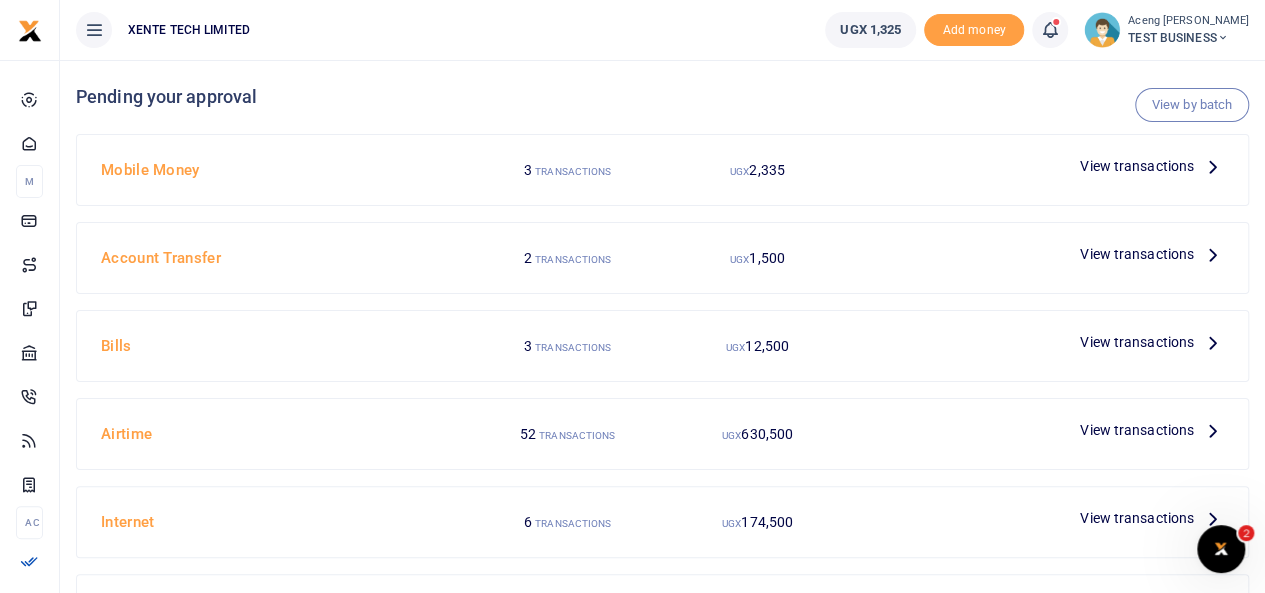 click on "View transactions" at bounding box center [1137, 166] 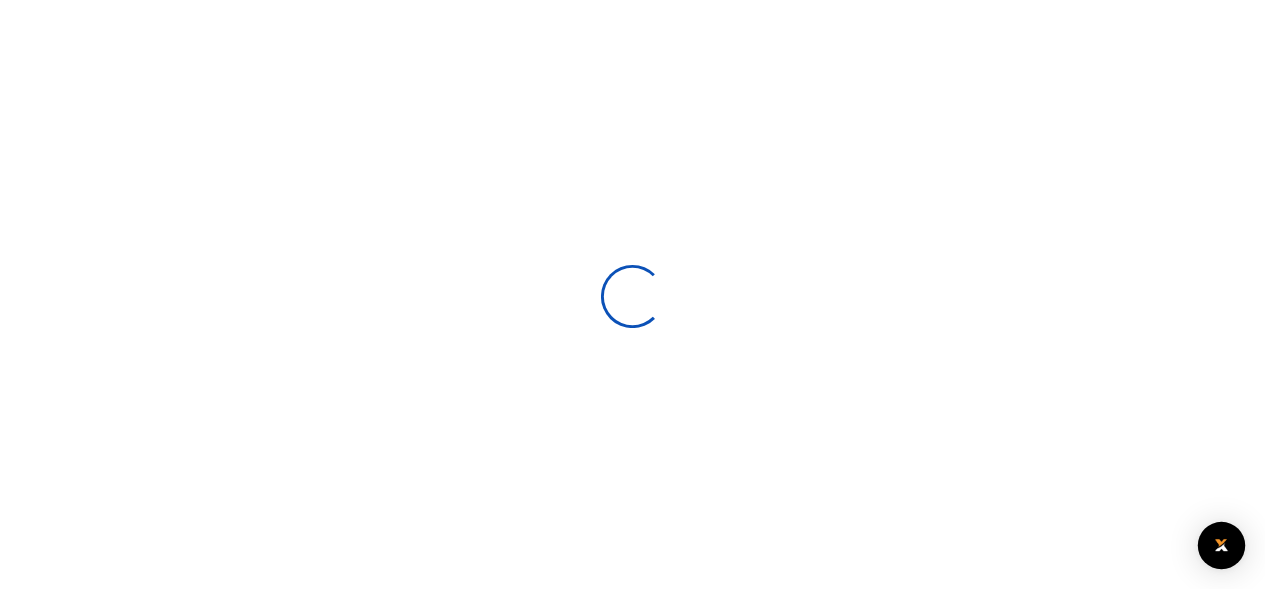 scroll, scrollTop: 0, scrollLeft: 0, axis: both 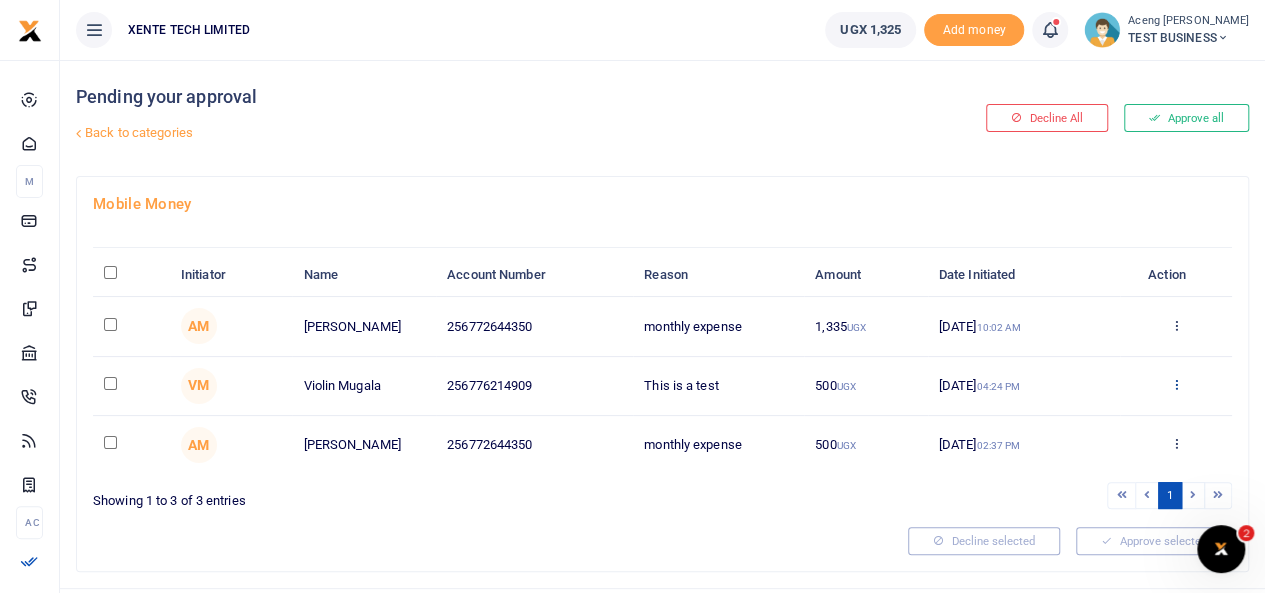 click at bounding box center [1176, 384] 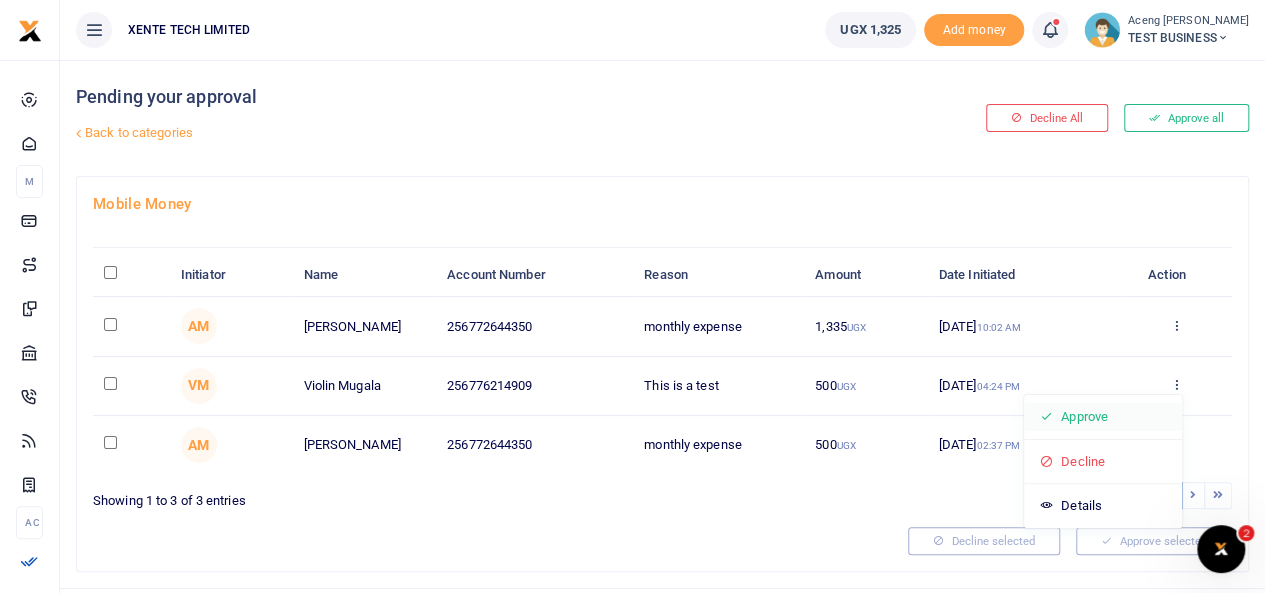 click on "Approve" at bounding box center [1103, 417] 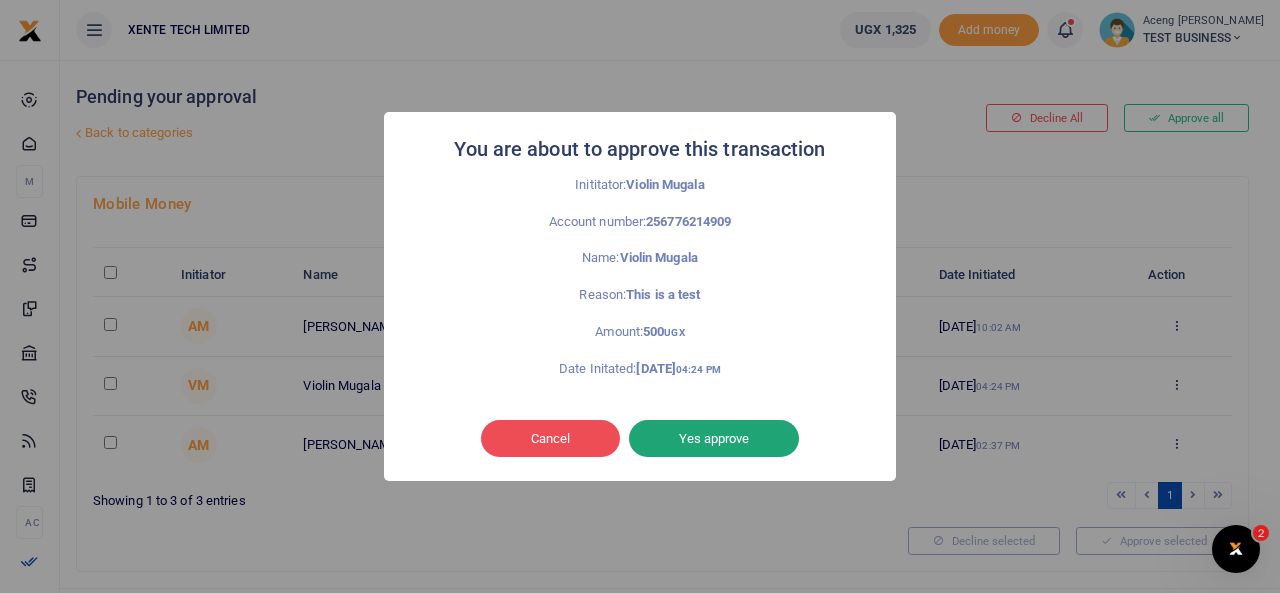 click on "Yes approve" at bounding box center (714, 439) 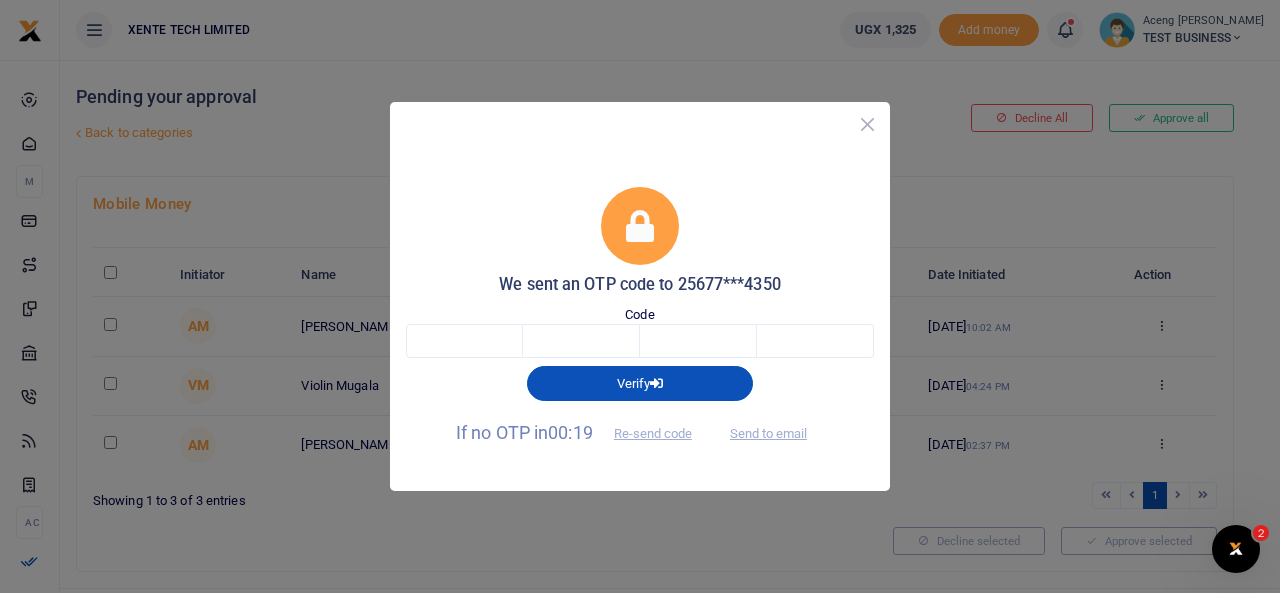 click at bounding box center (867, 124) 